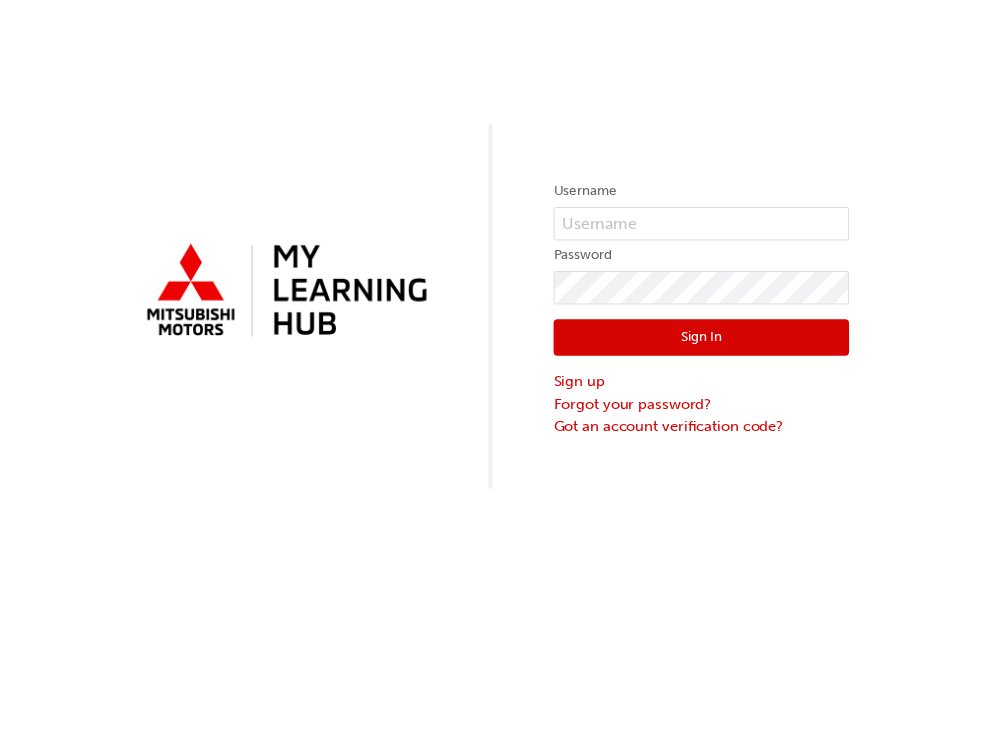 scroll, scrollTop: 0, scrollLeft: 0, axis: both 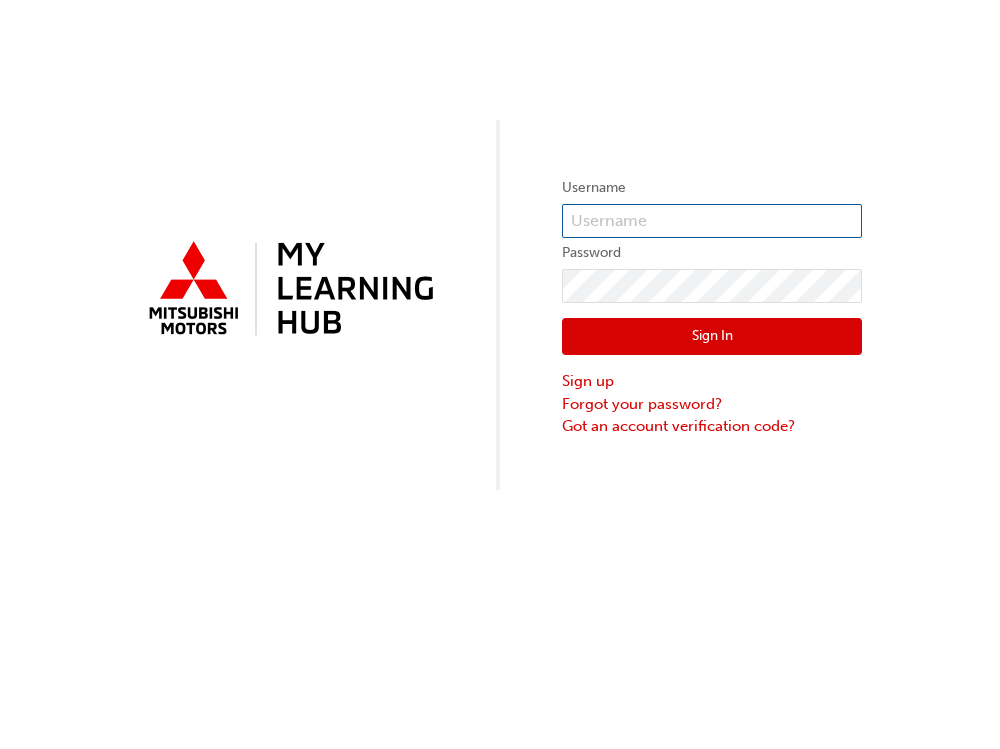 click at bounding box center [712, 221] 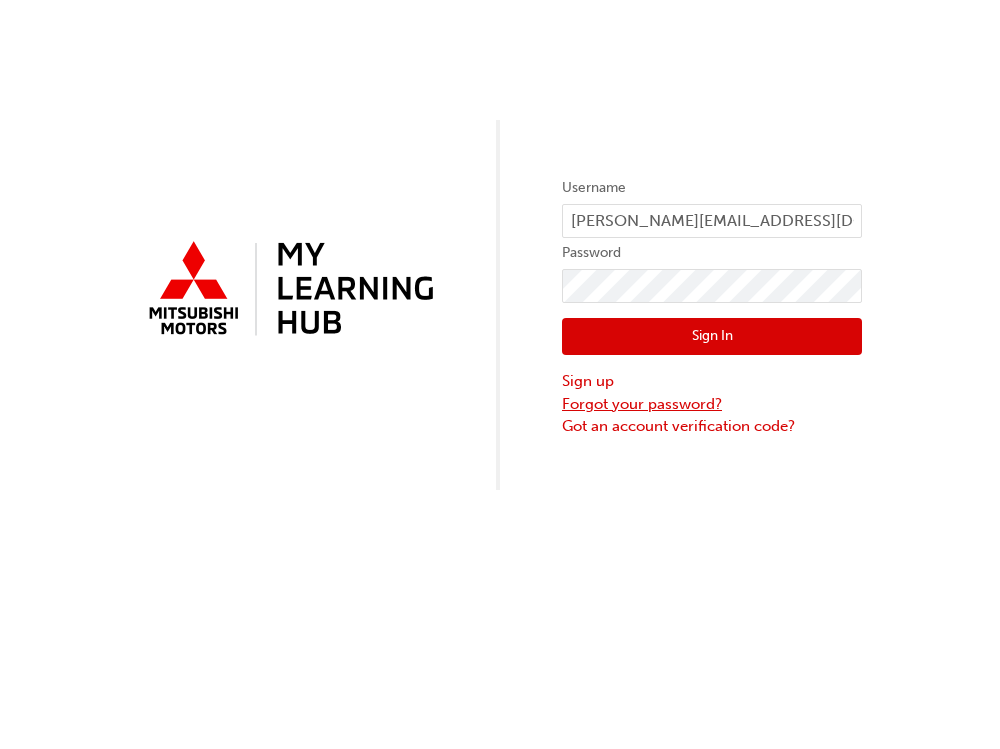 click on "Forgot your password?" at bounding box center (712, 404) 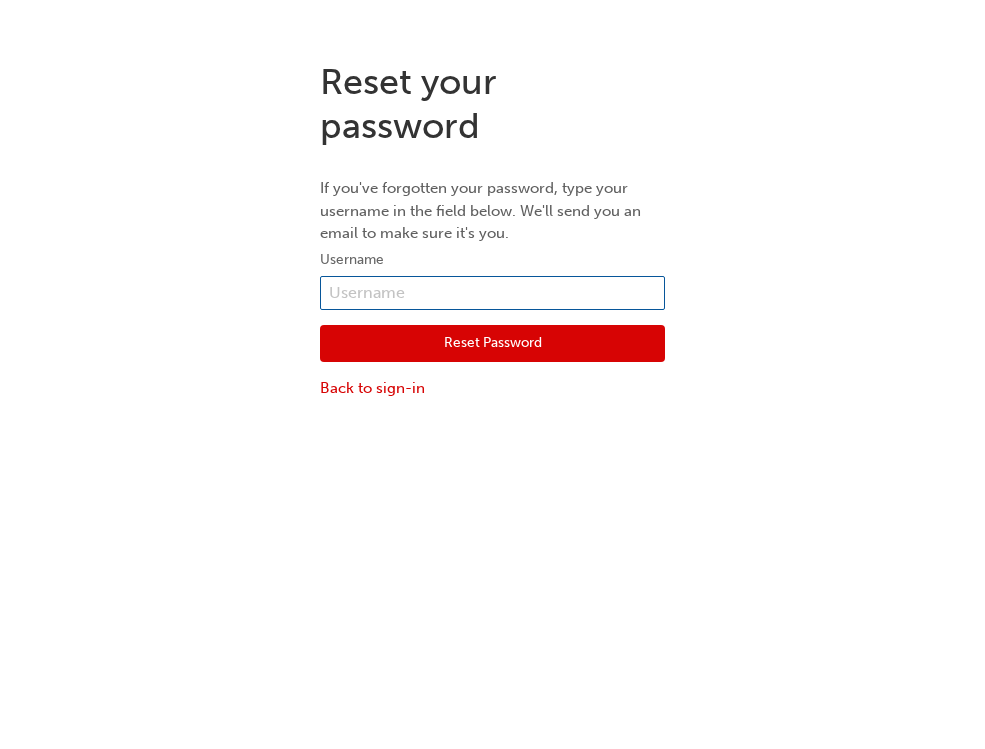 click at bounding box center [492, 293] 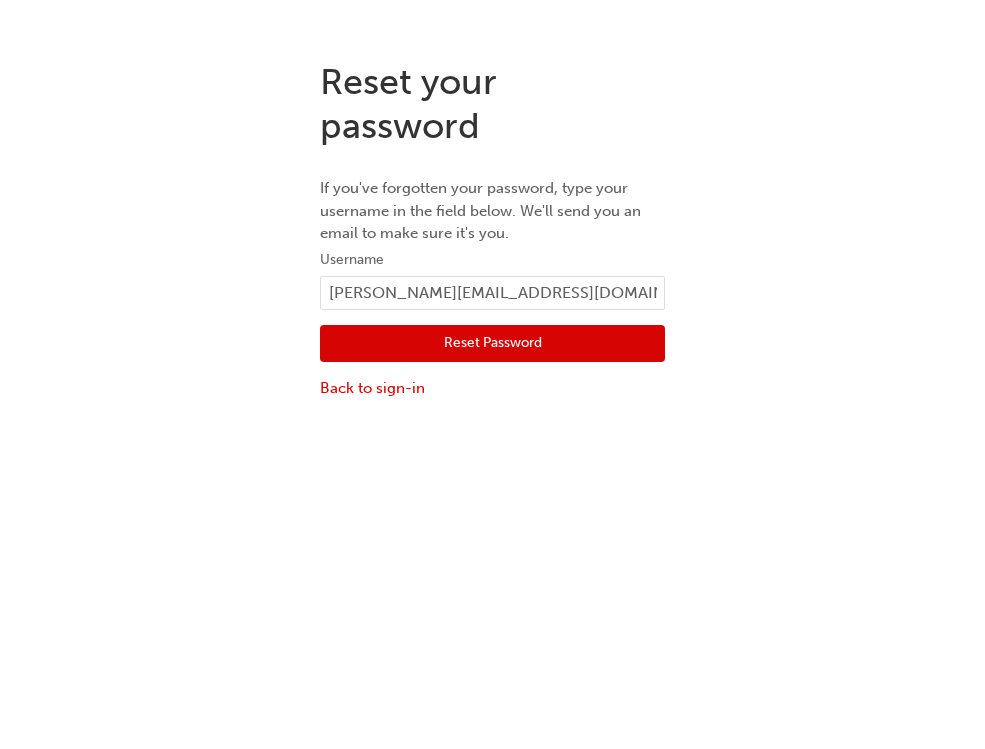 click on "Reset Password" at bounding box center [492, 344] 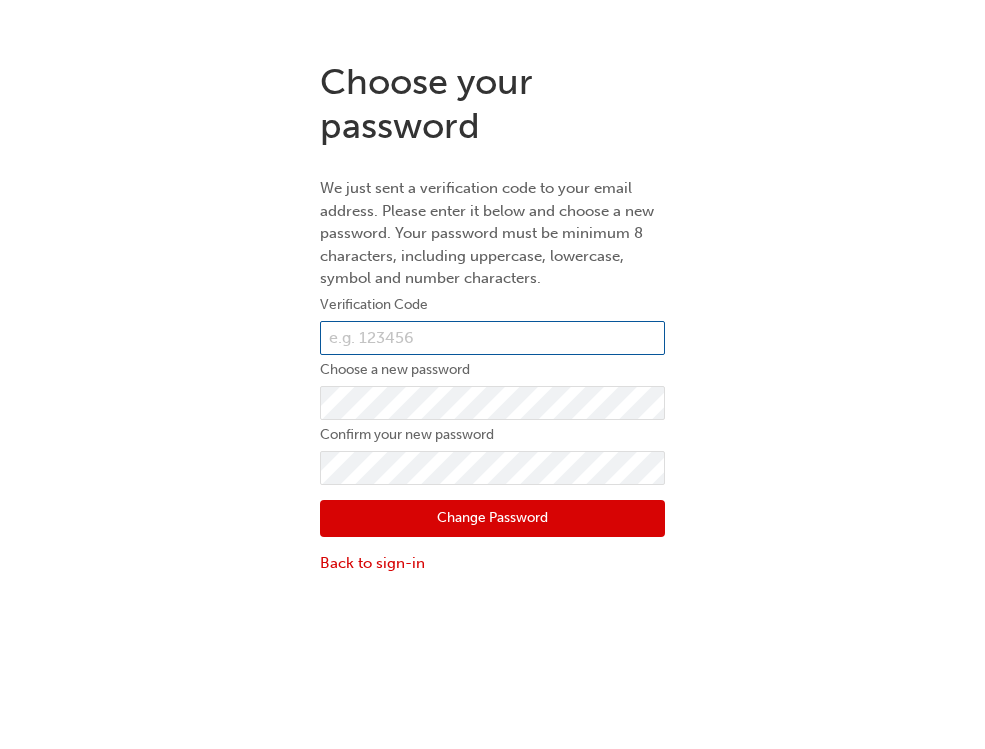 click at bounding box center [492, 338] 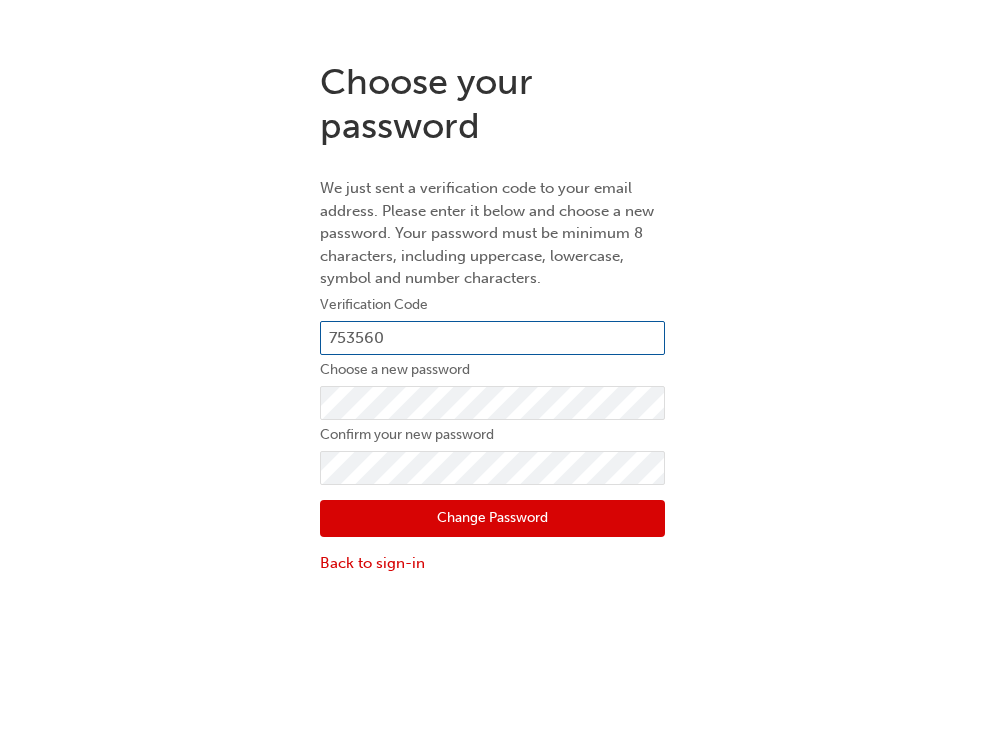 type on "753560" 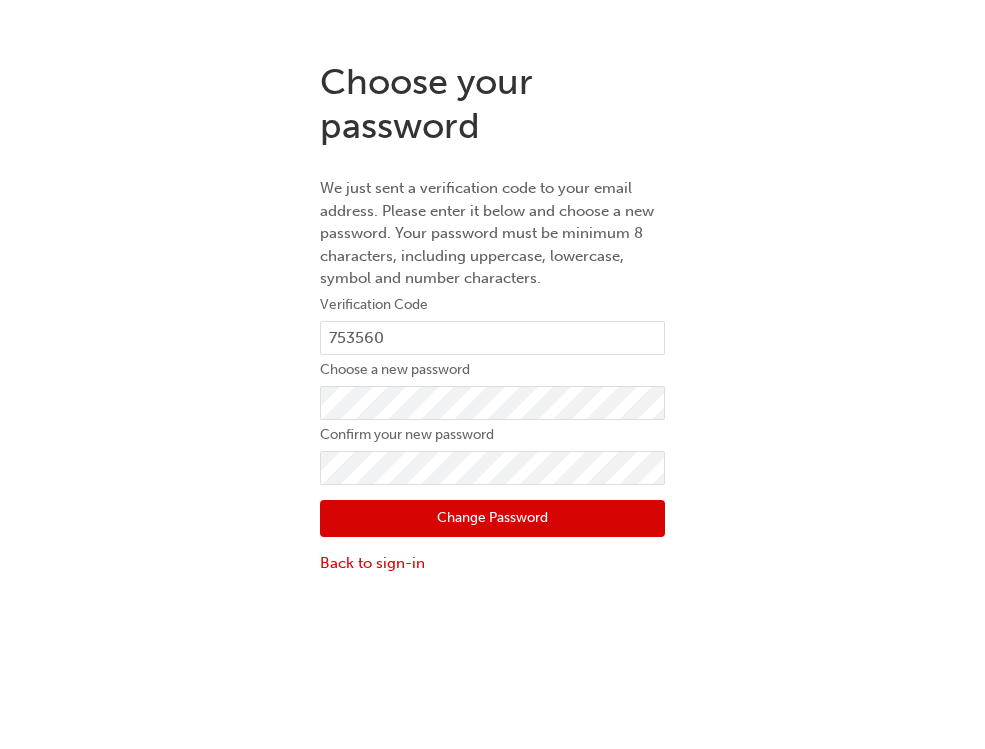 click on "Change Password" at bounding box center (492, 519) 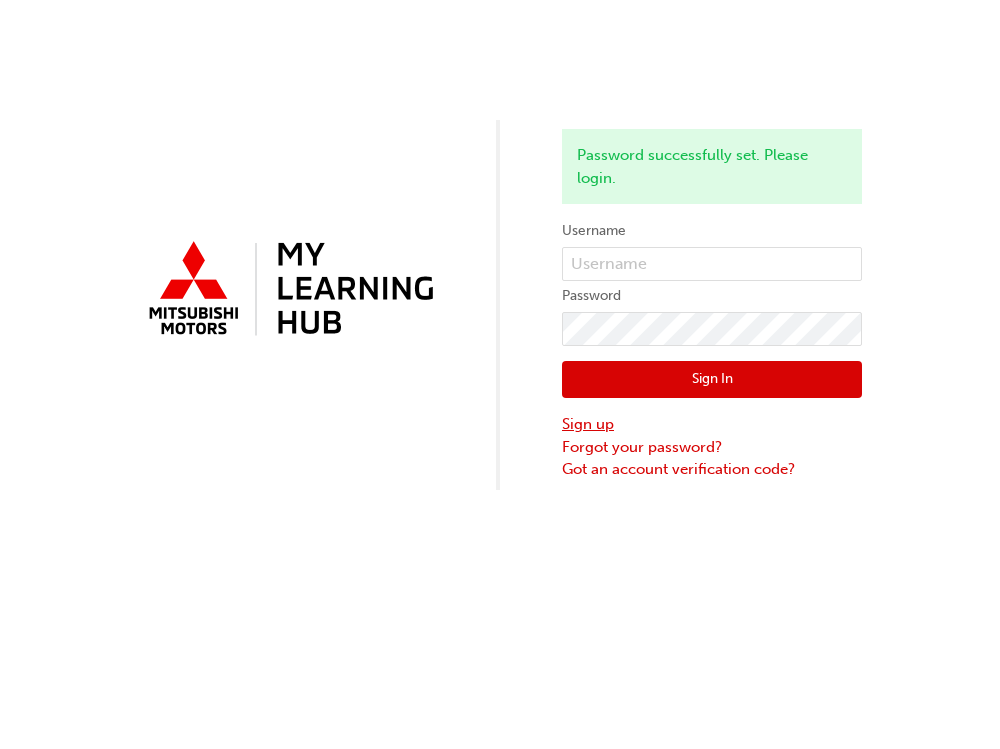 click on "Sign up" at bounding box center (712, 424) 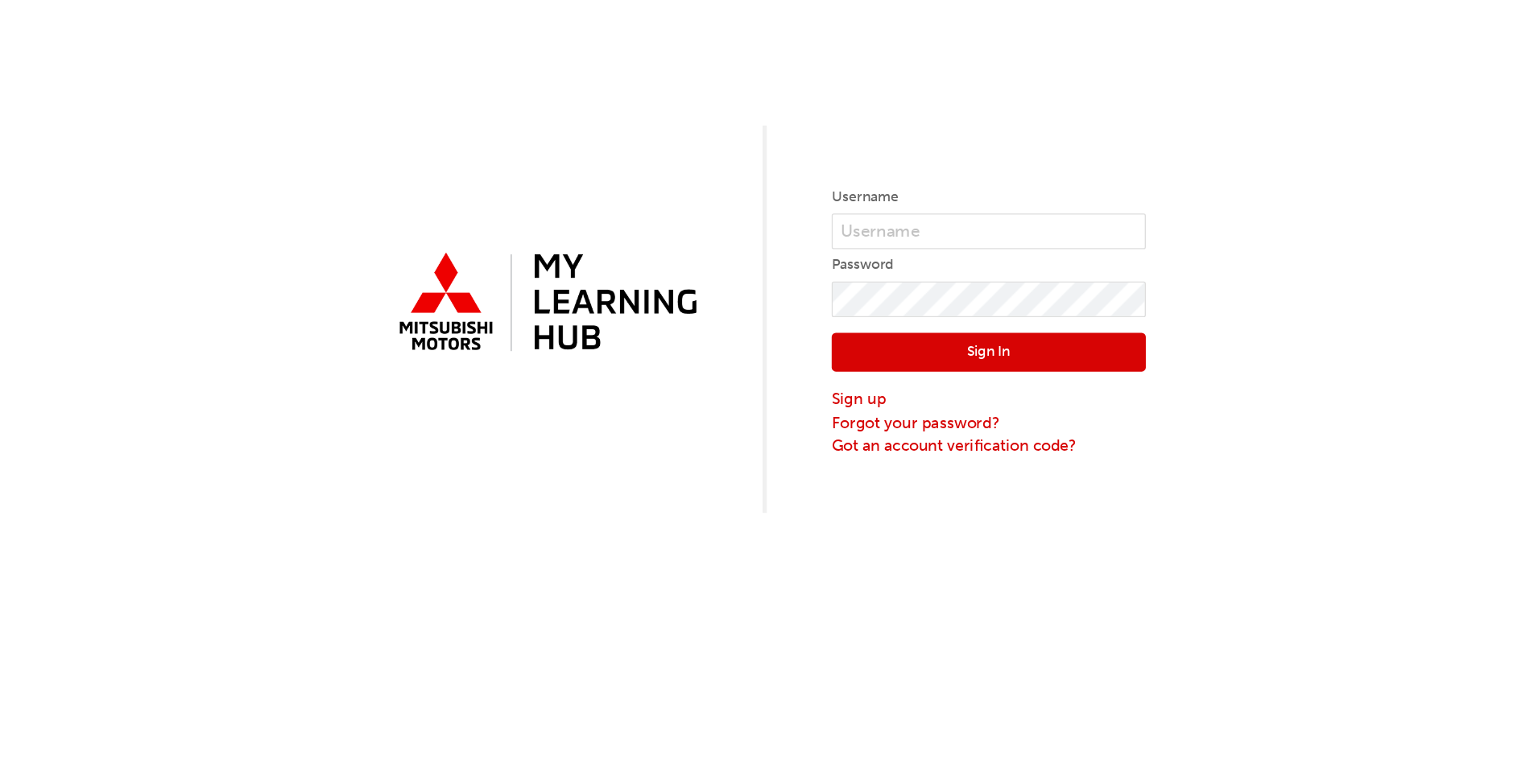 scroll, scrollTop: 0, scrollLeft: 0, axis: both 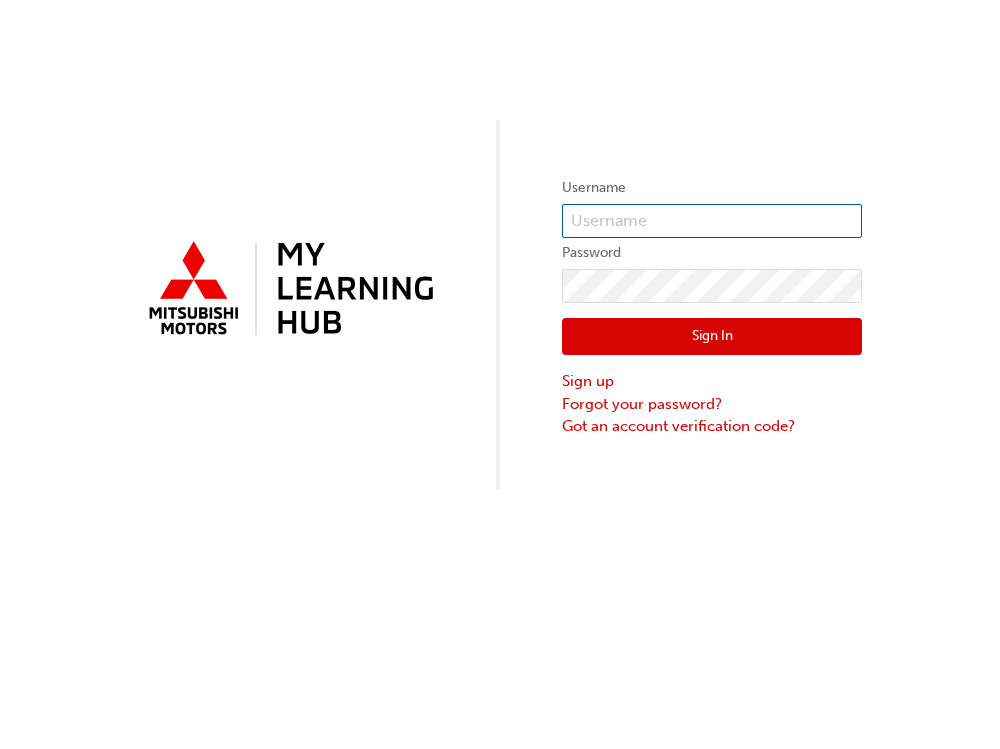 click at bounding box center [712, 221] 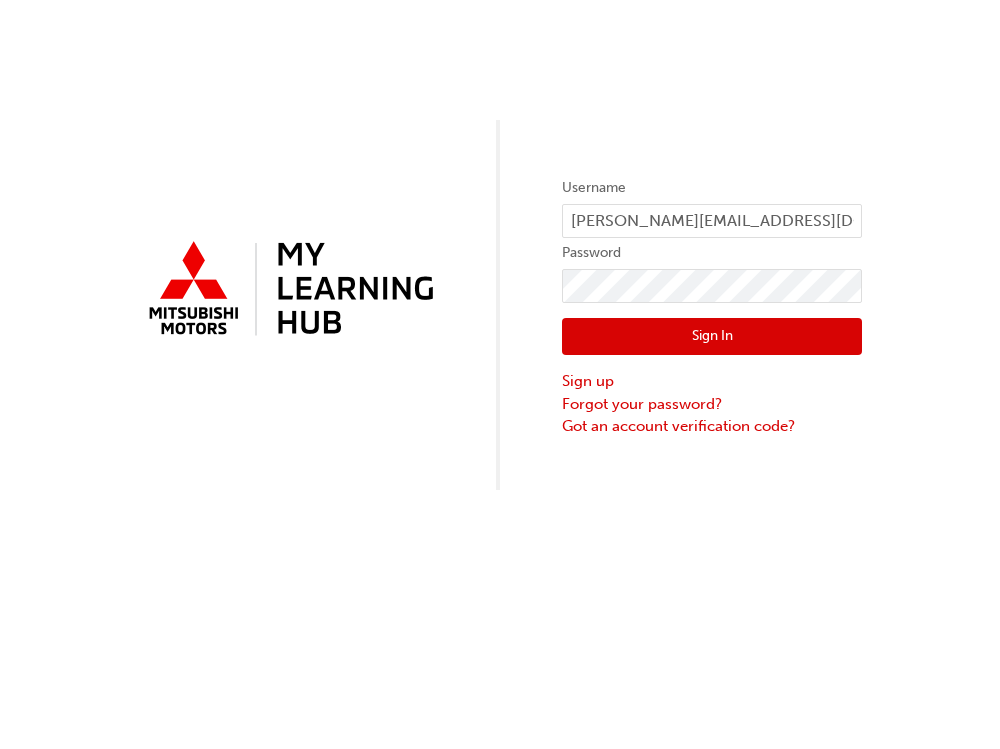 click on "Sign In" at bounding box center [712, 337] 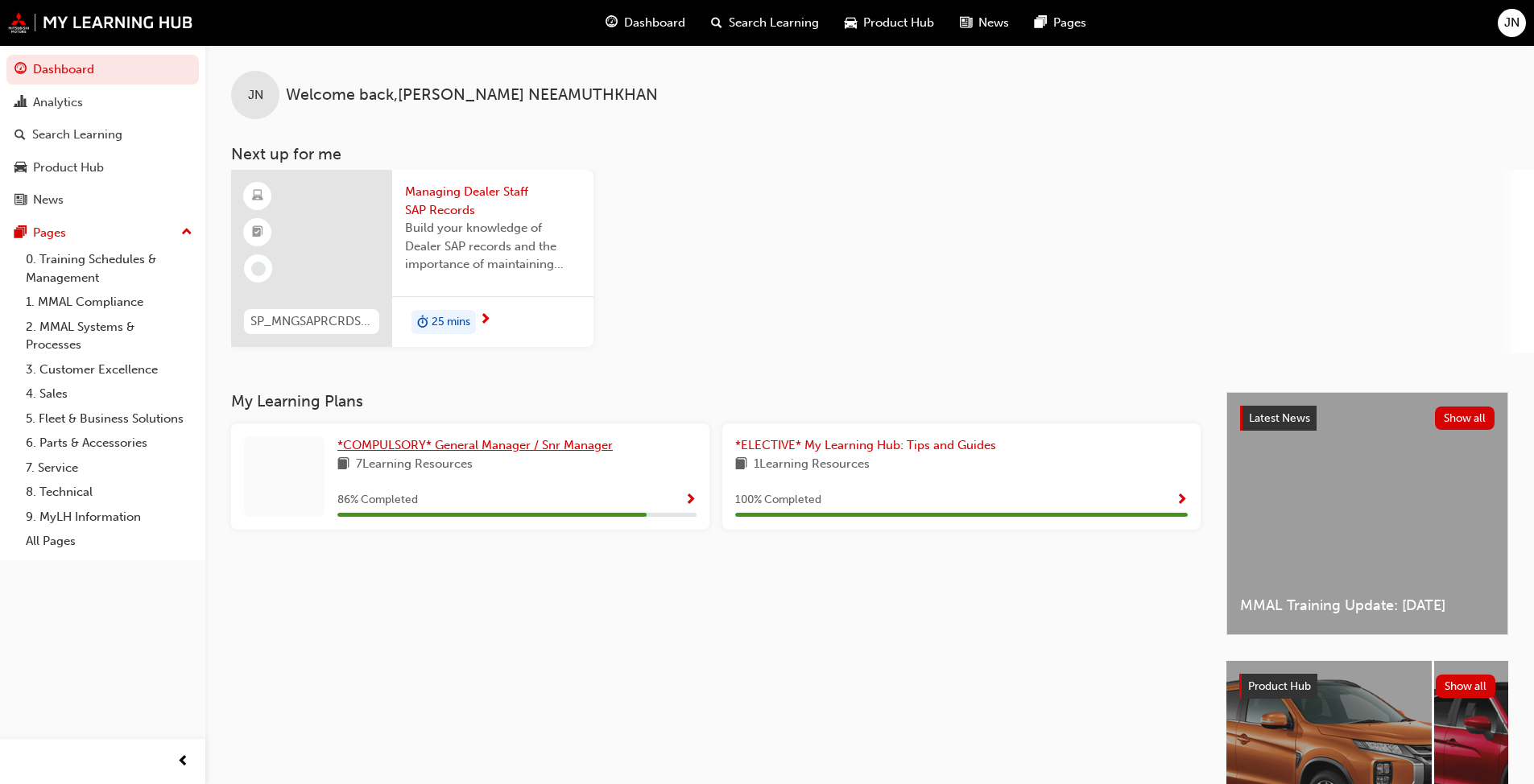 click on "*COMPULSORY* General Manager / Snr Manager" at bounding box center (475, 445) 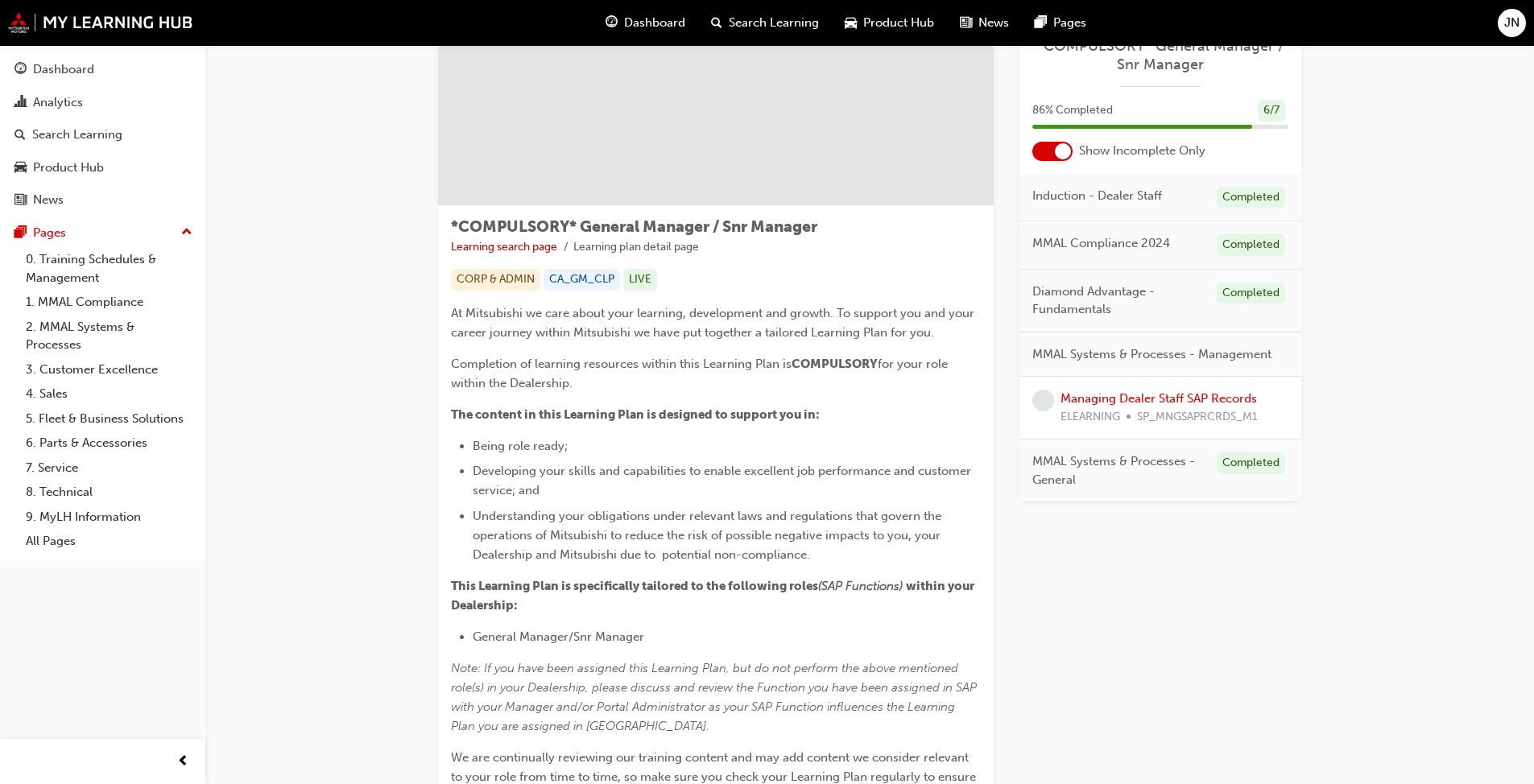 scroll, scrollTop: 316, scrollLeft: 0, axis: vertical 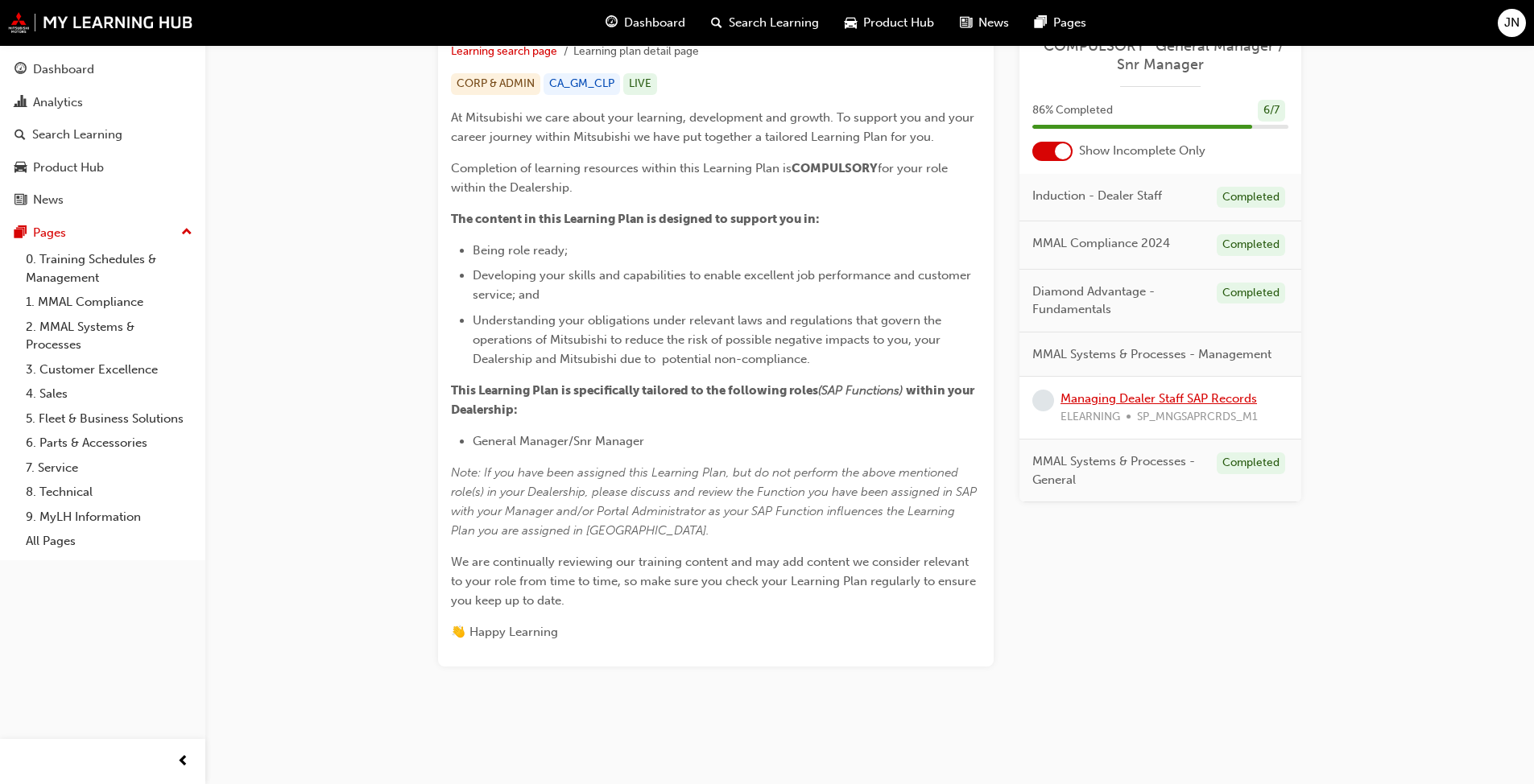 click on "Managing Dealer Staff SAP Records" at bounding box center (1159, 398) 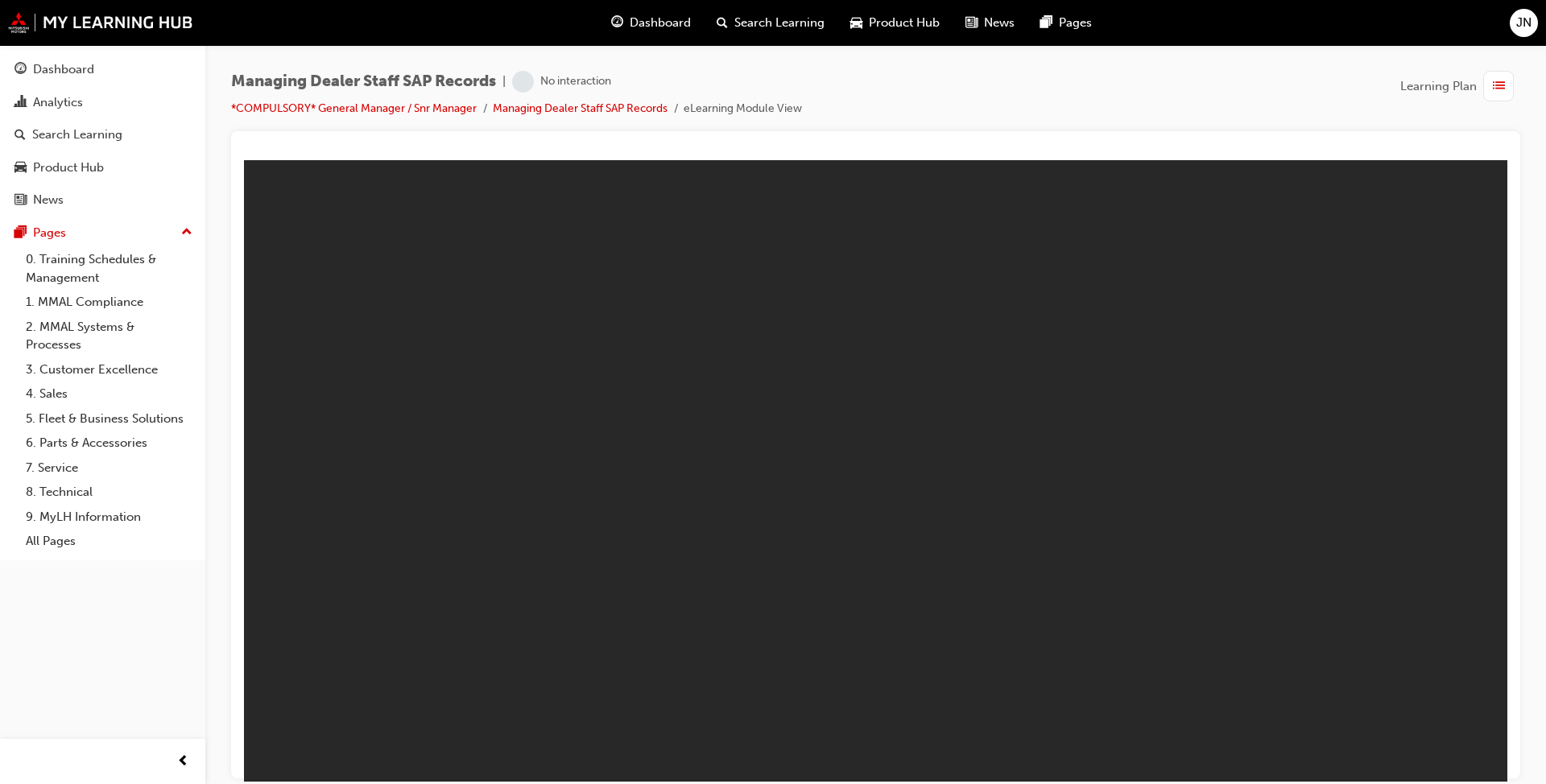 scroll, scrollTop: 0, scrollLeft: 0, axis: both 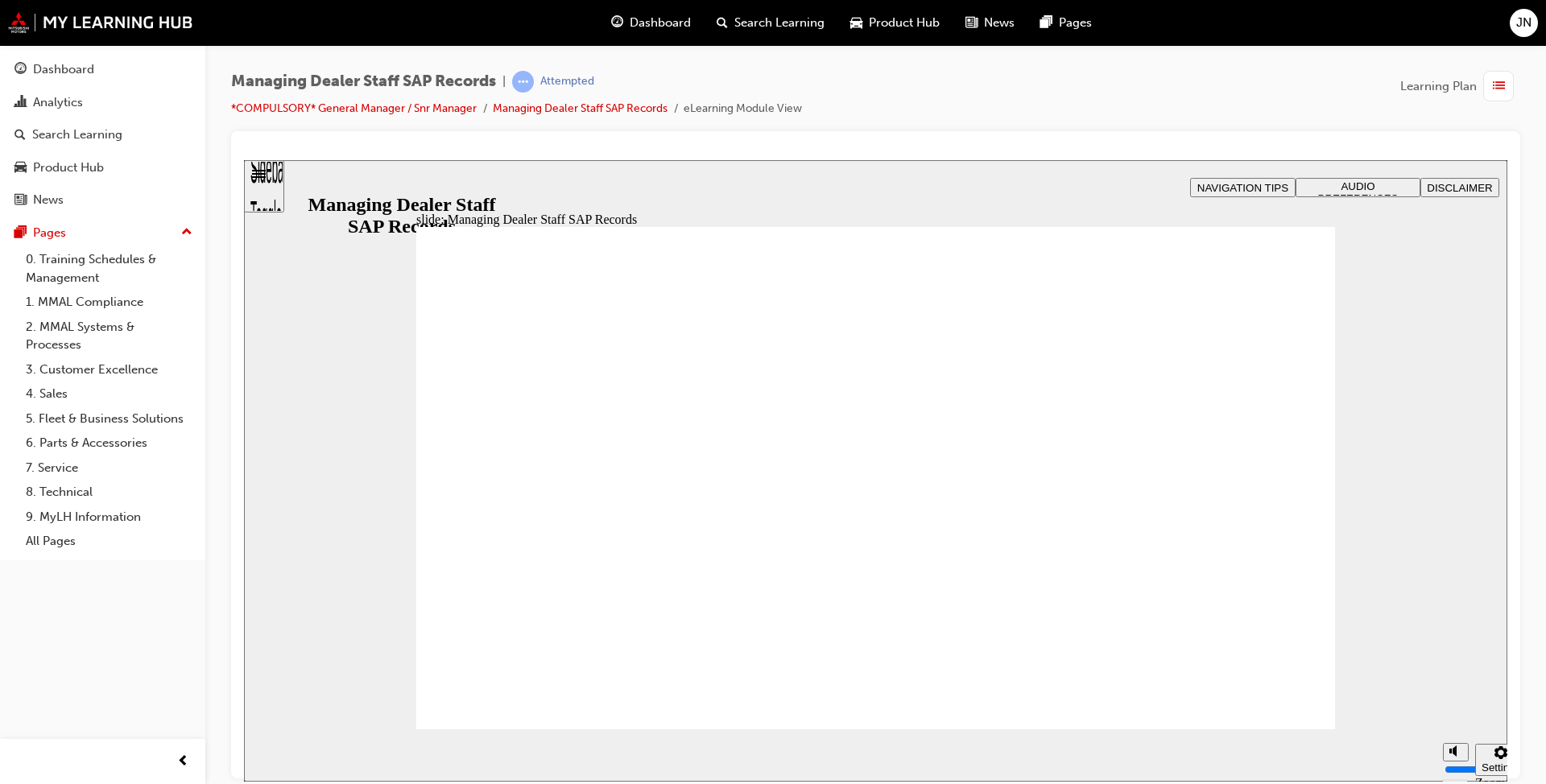 click 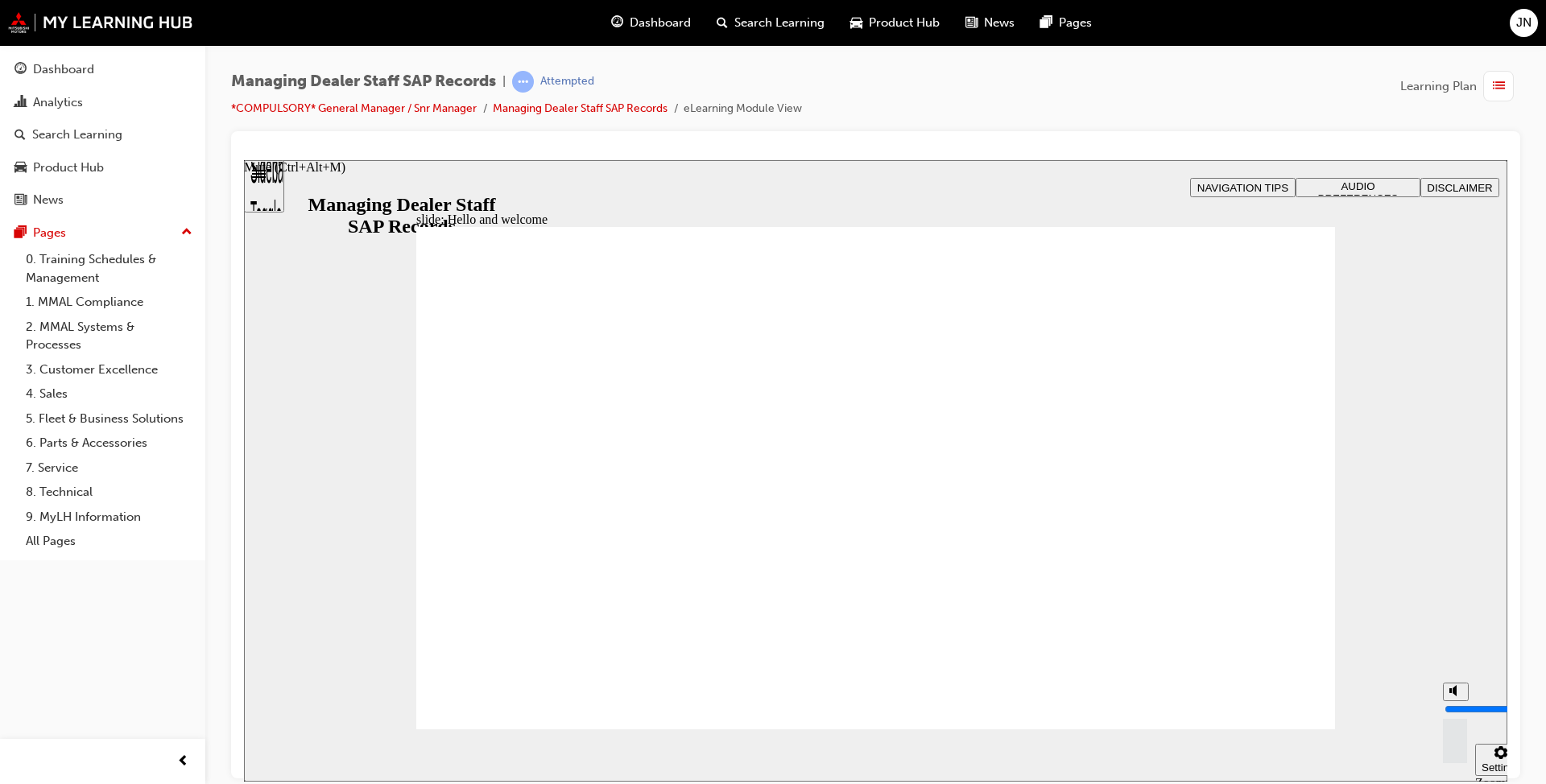 drag, startPoint x: 1457, startPoint y: 691, endPoint x: 1456, endPoint y: 643, distance: 48.01042 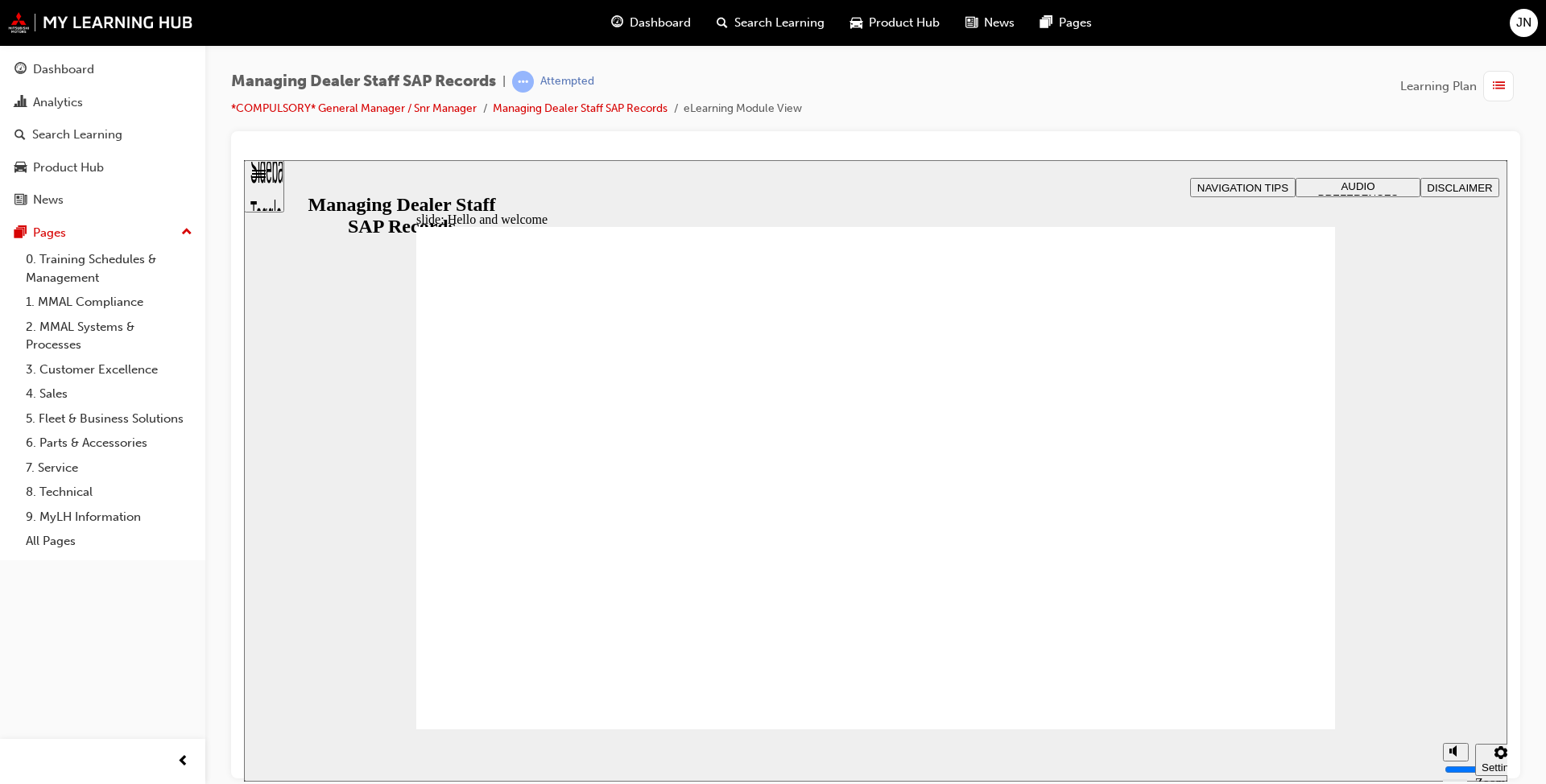 click 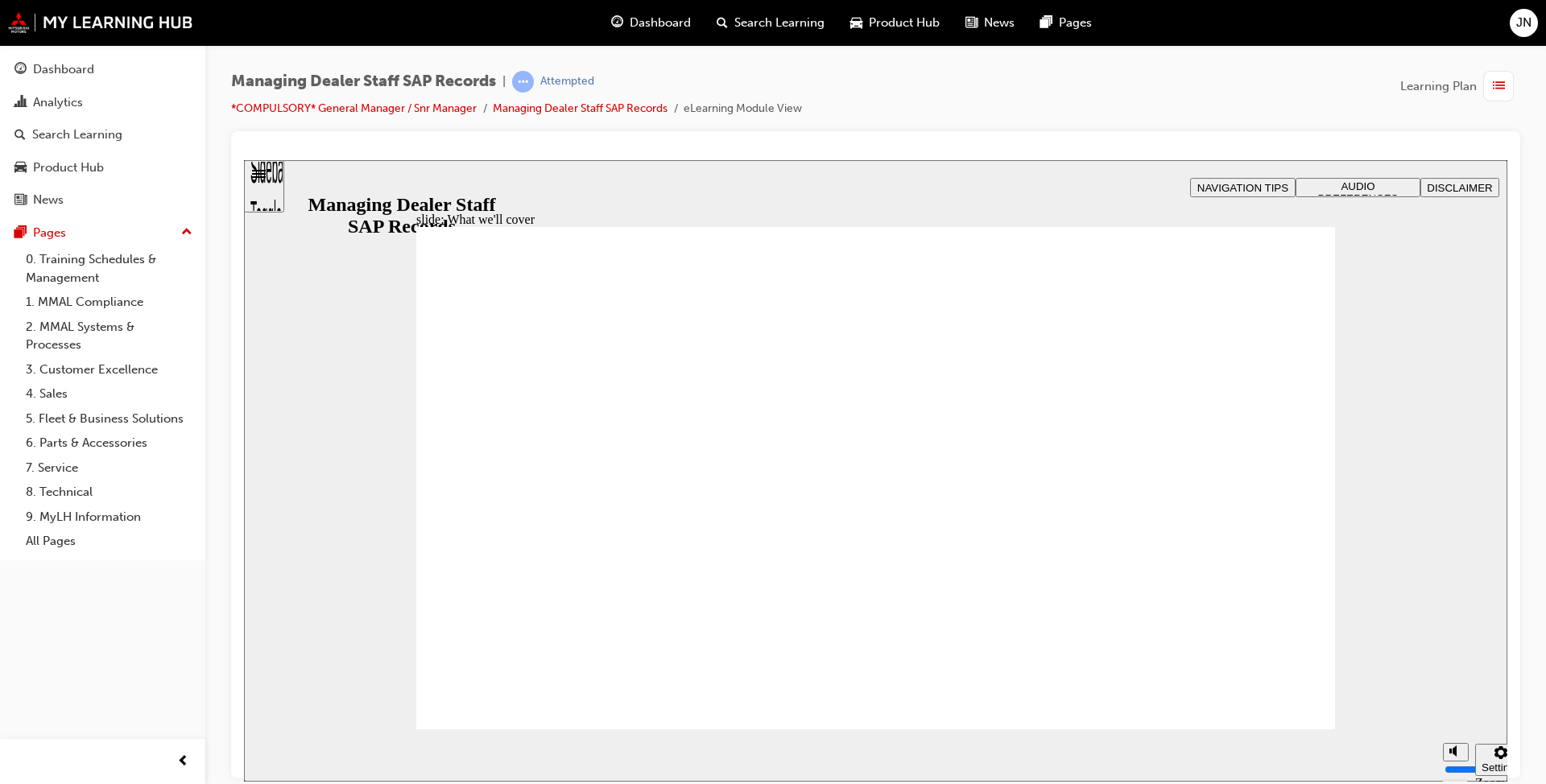 click 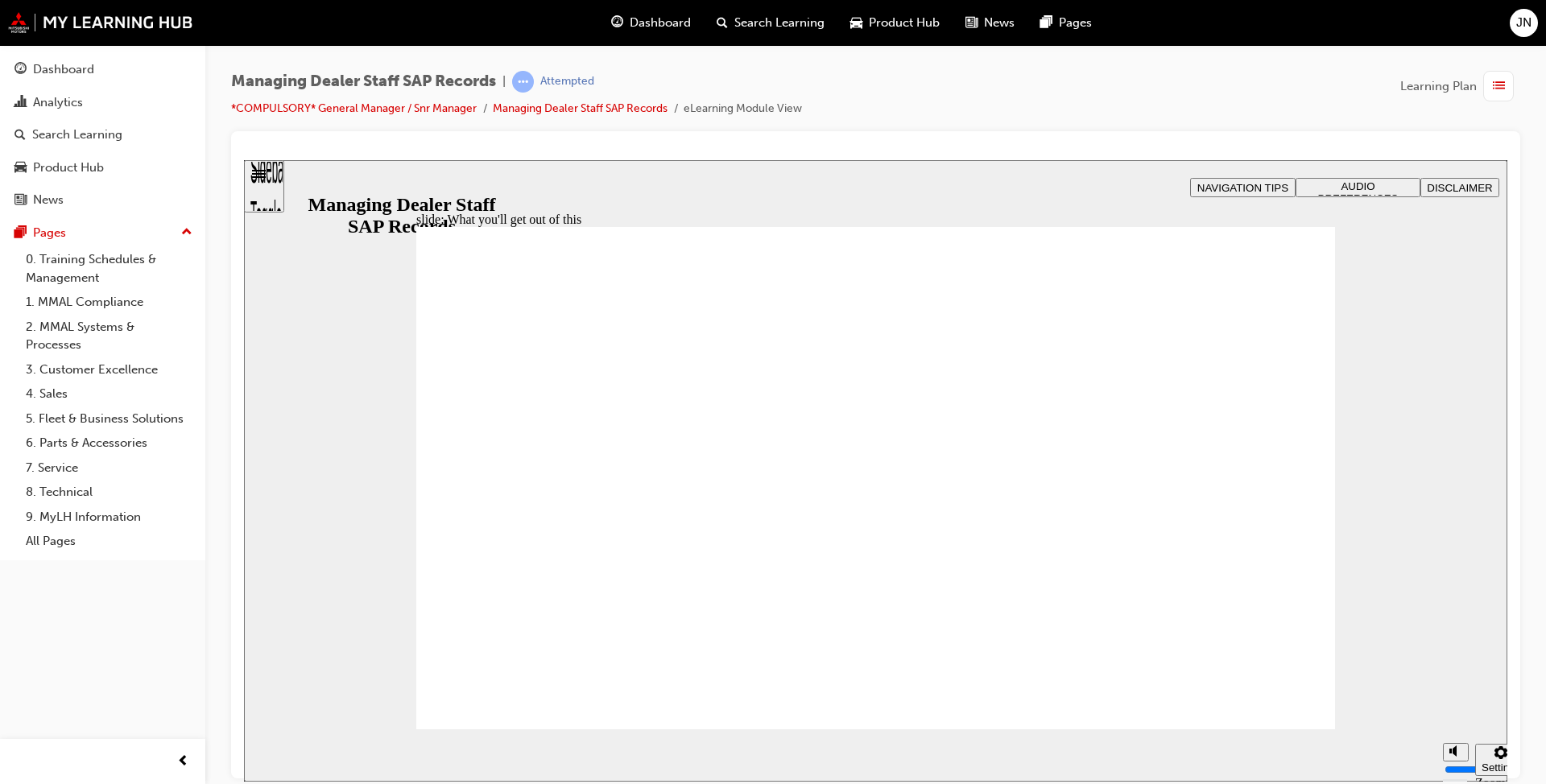 click 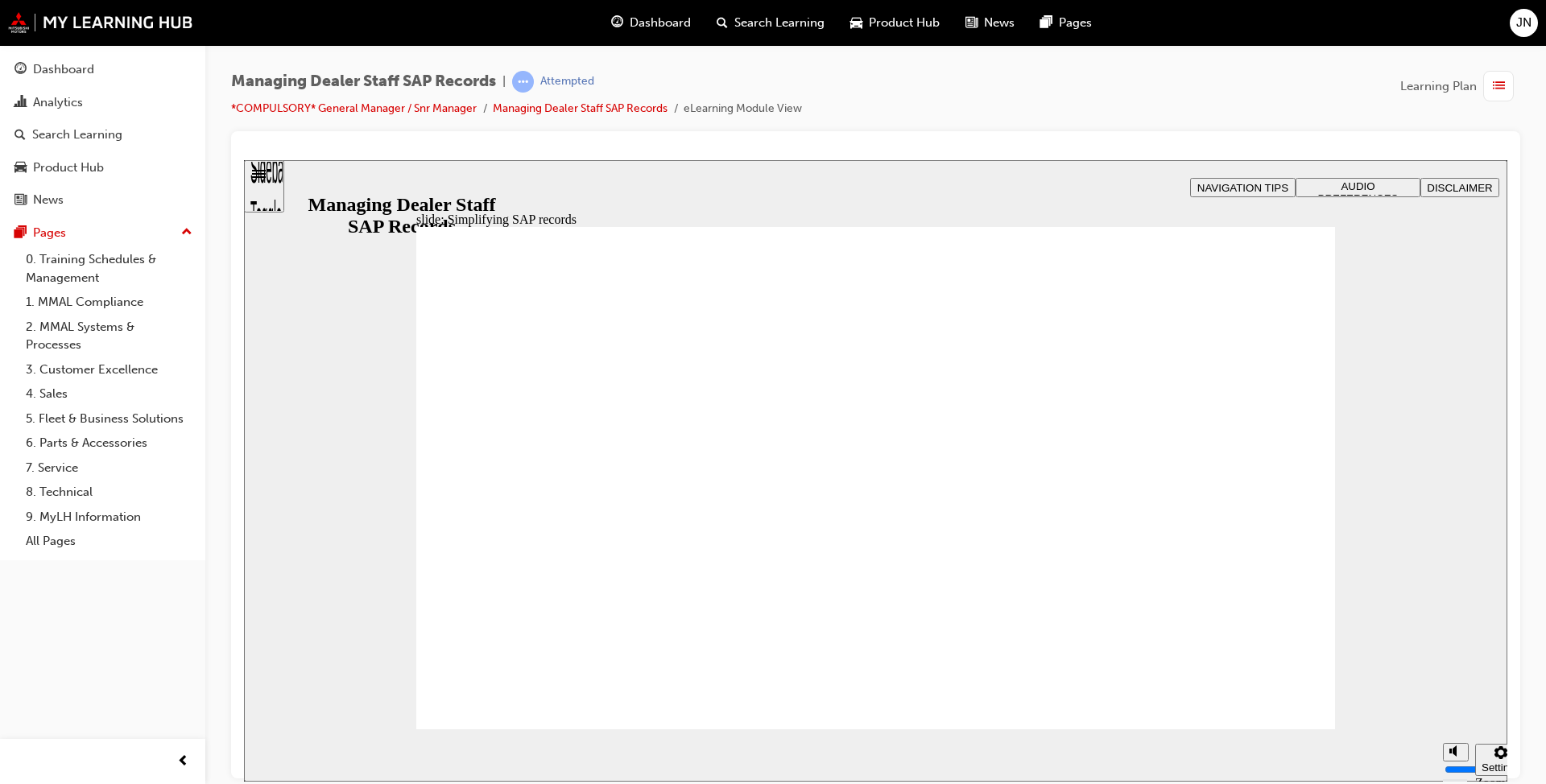 click 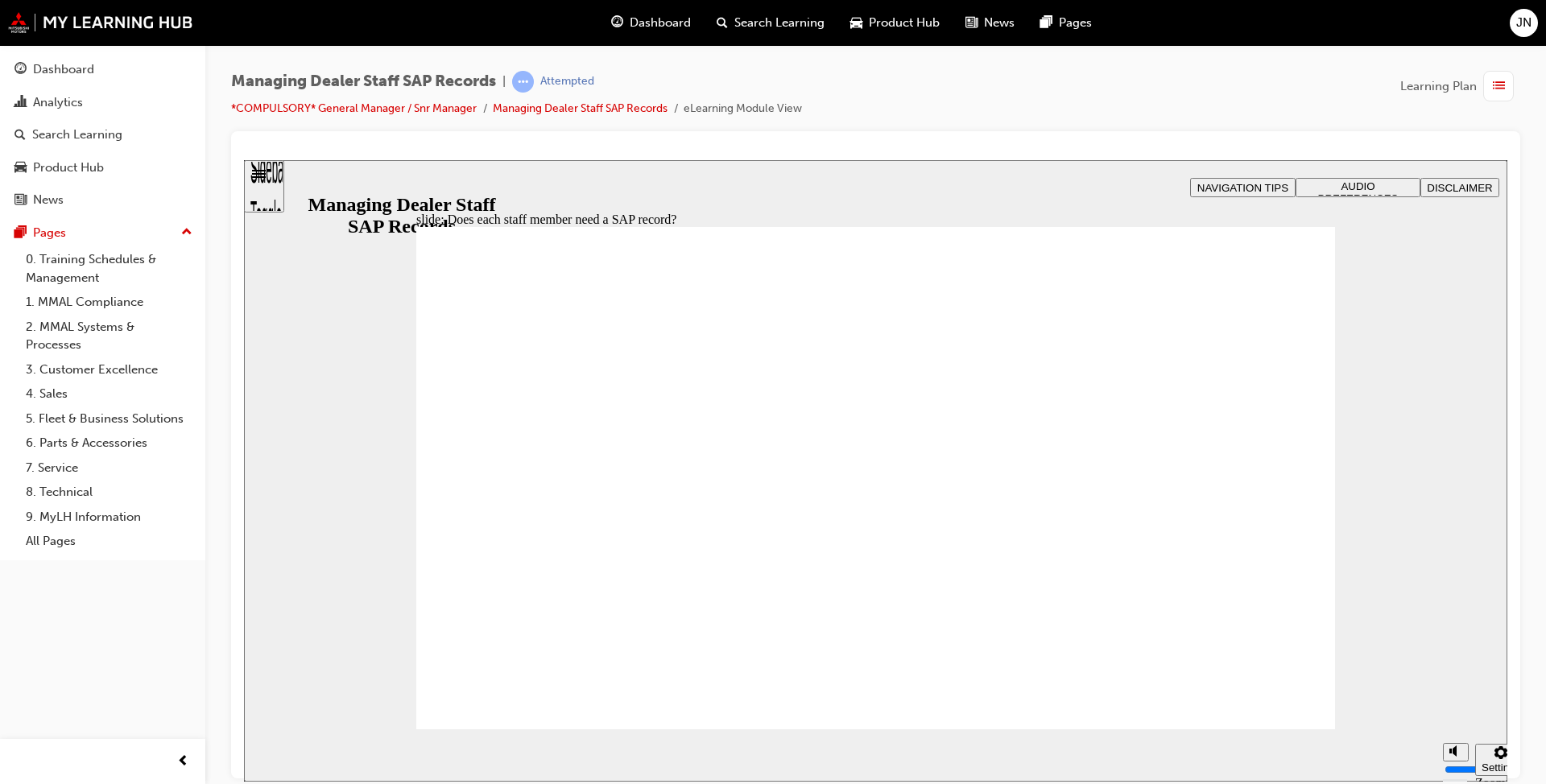 click 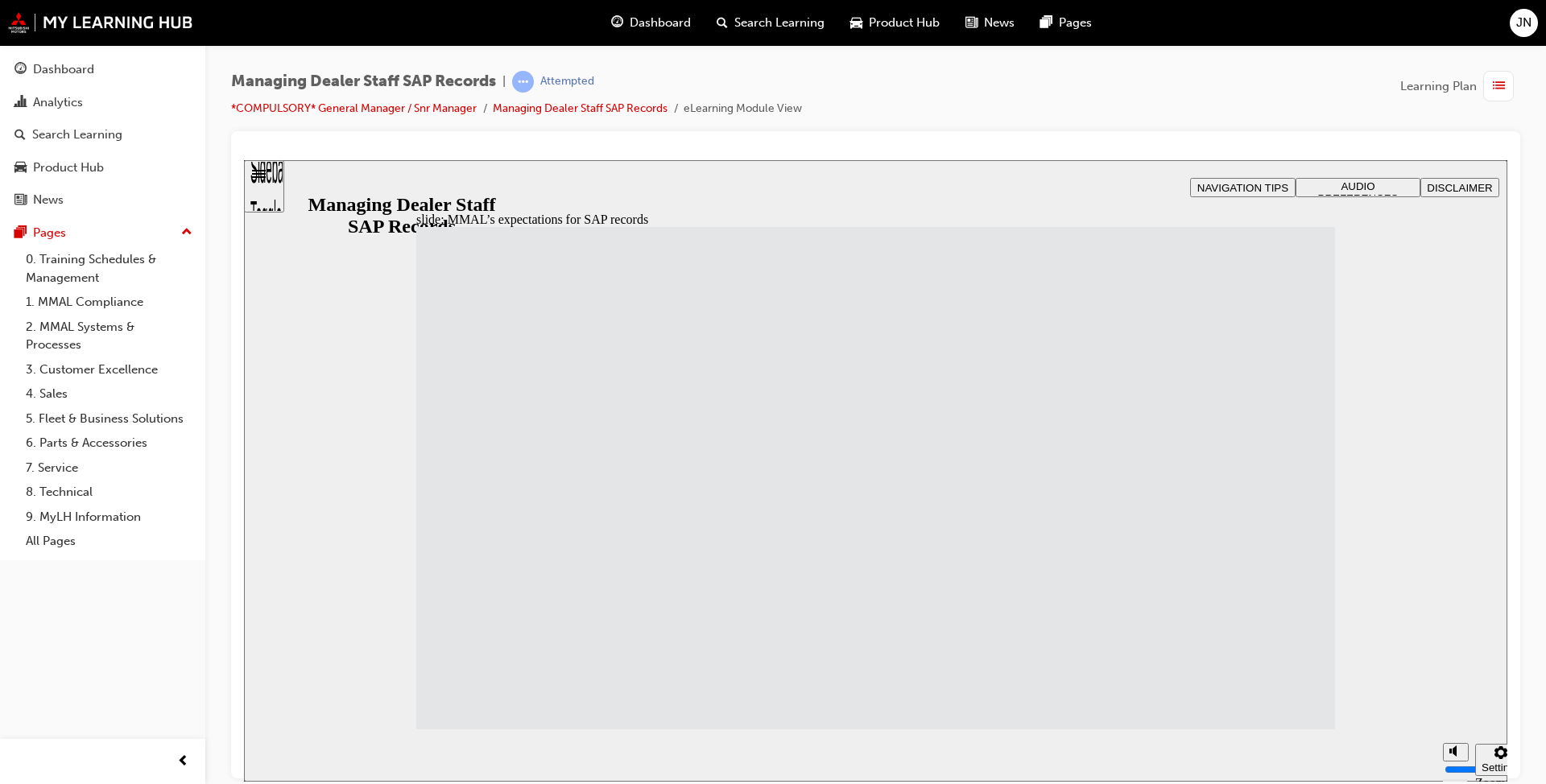 click 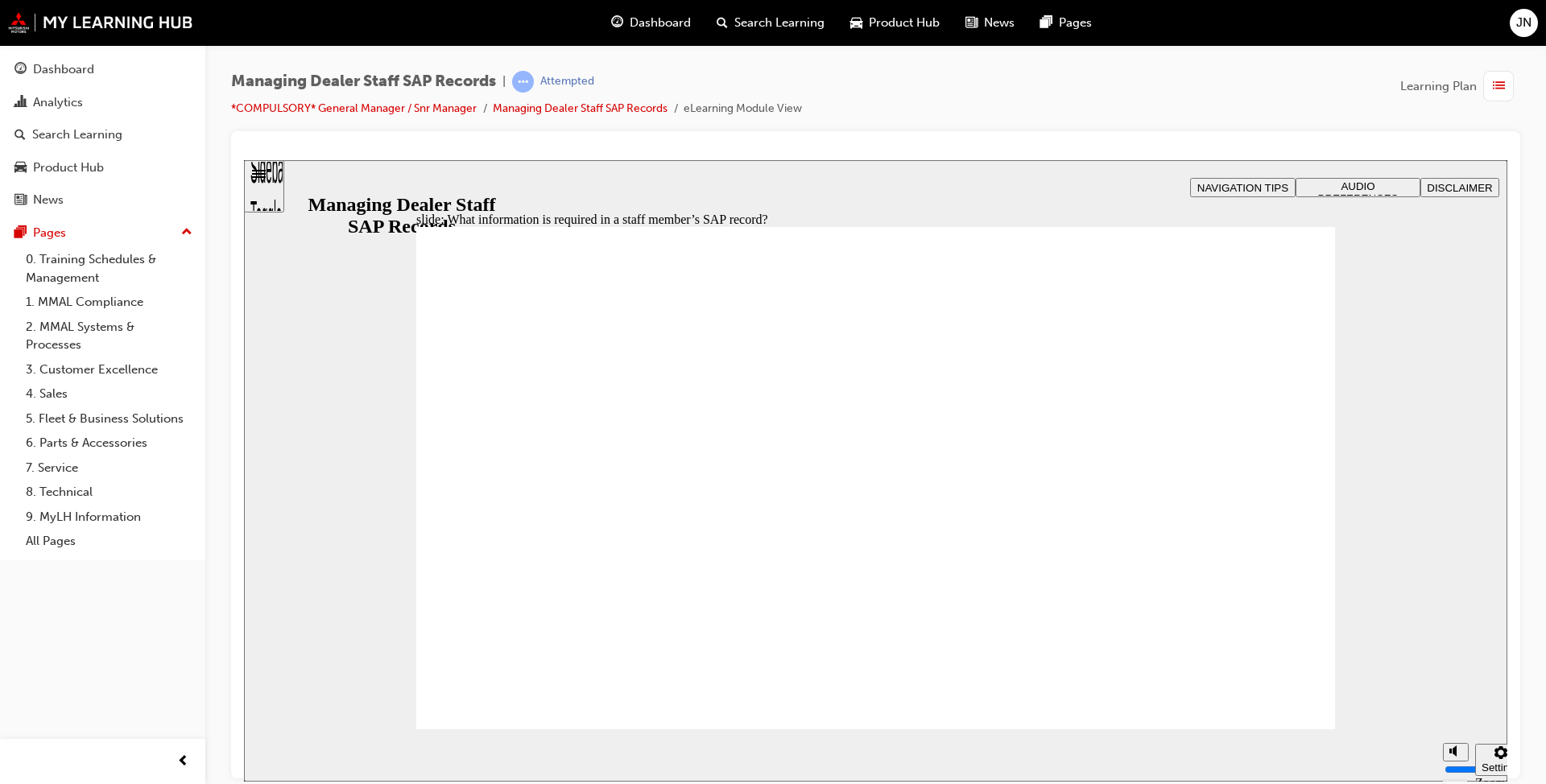 click at bounding box center [875, 1223] 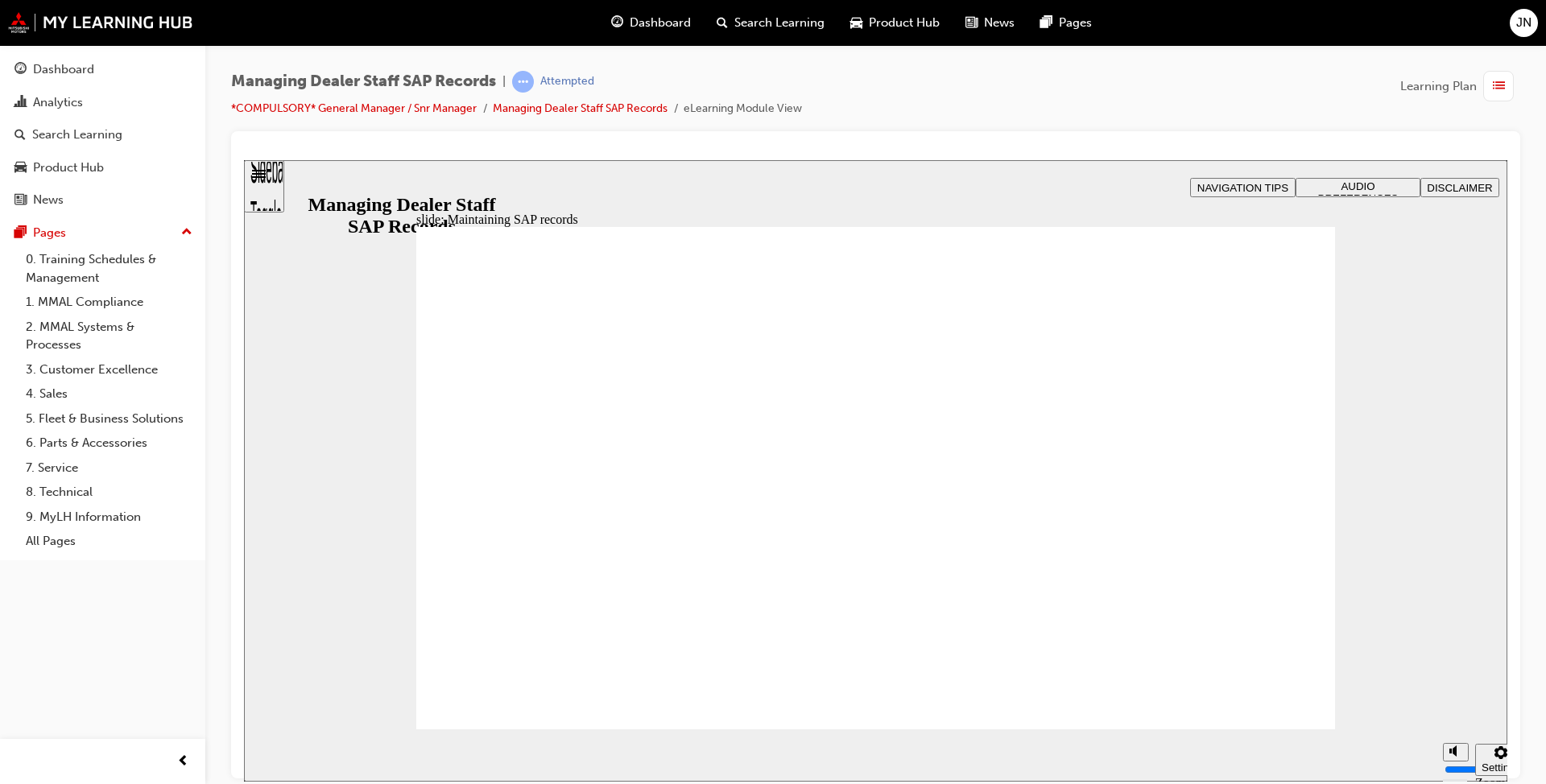 click 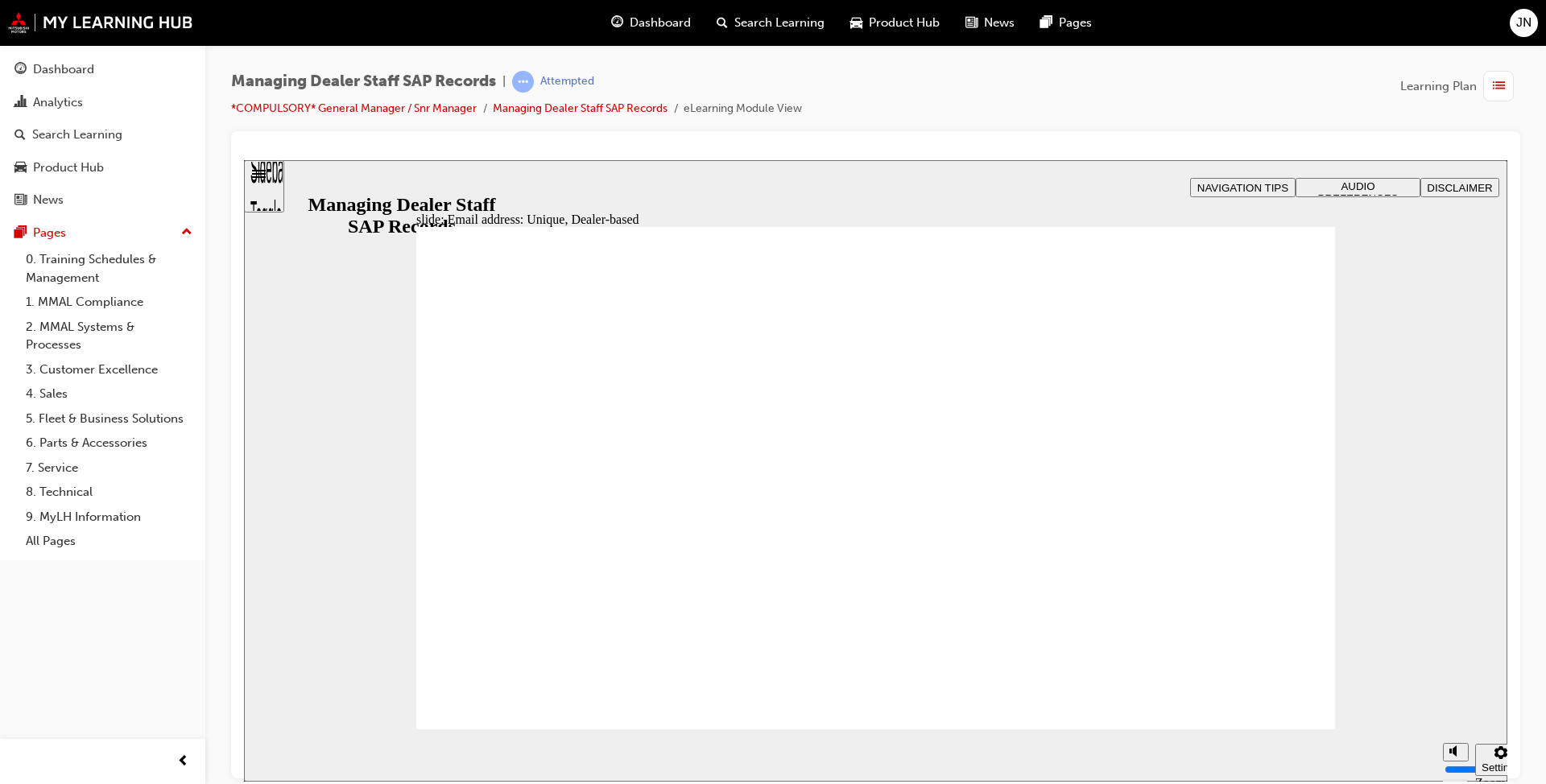 click 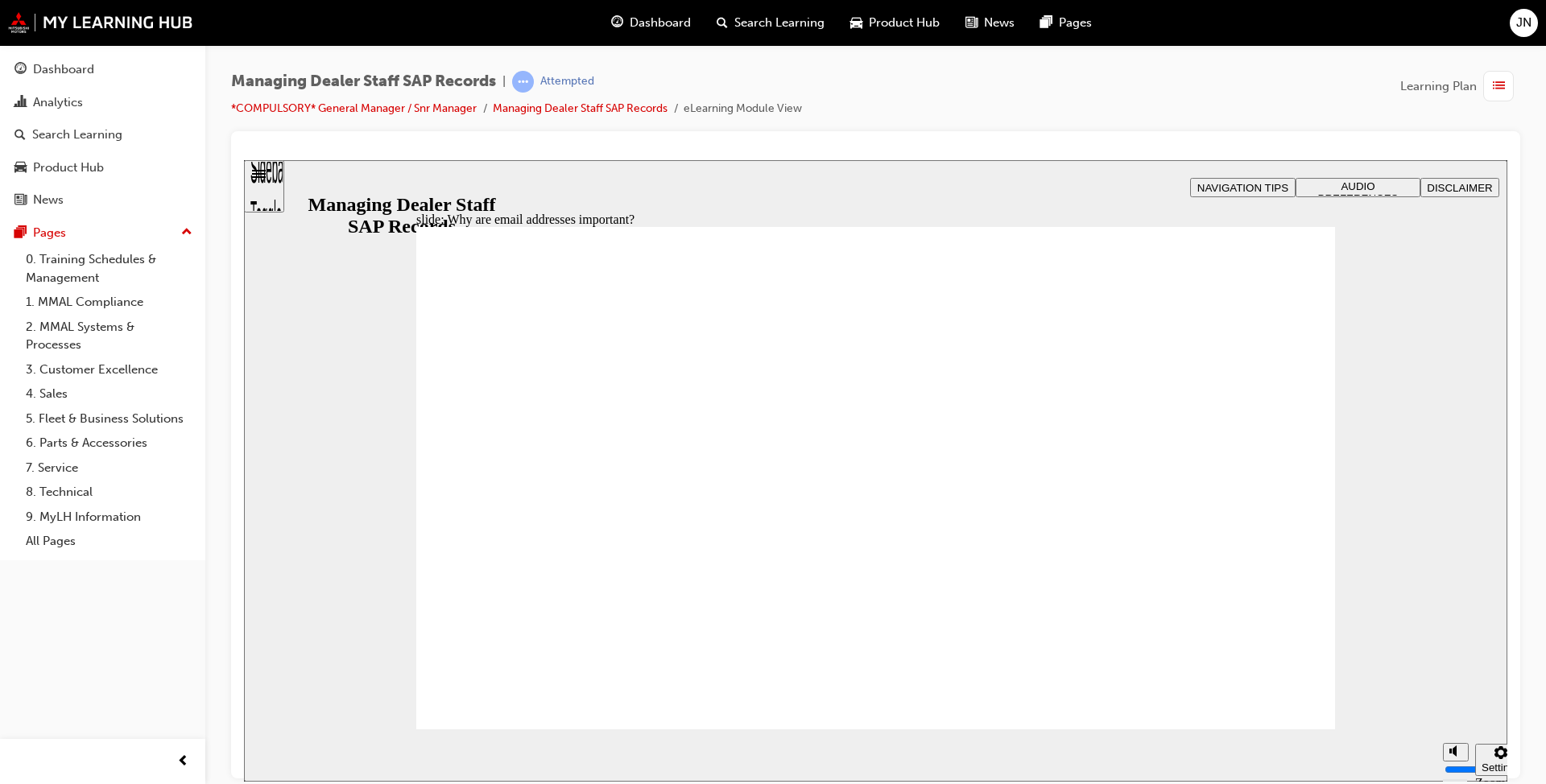 click 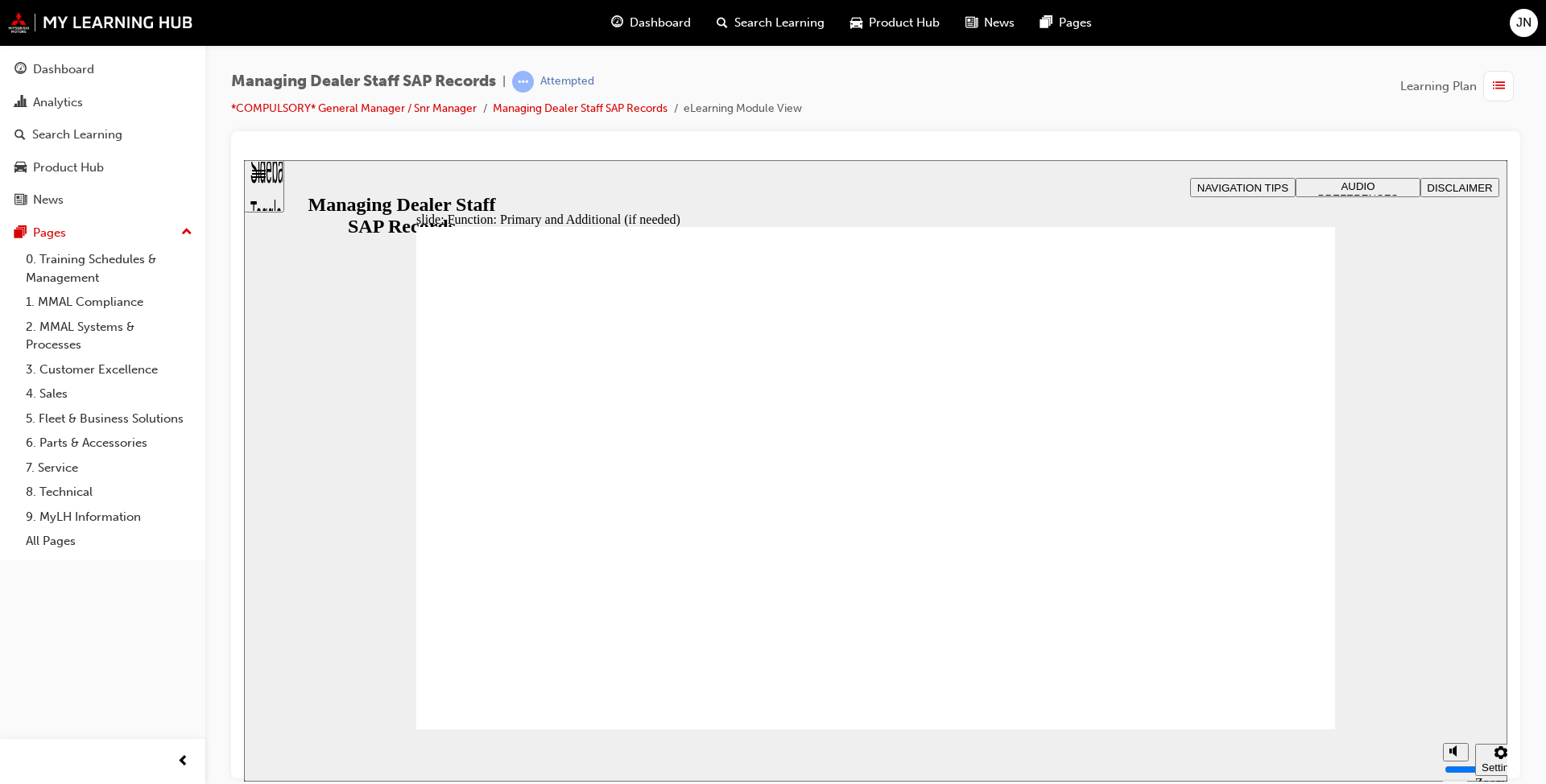 drag, startPoint x: 621, startPoint y: 390, endPoint x: 605, endPoint y: 398, distance: 17.888544 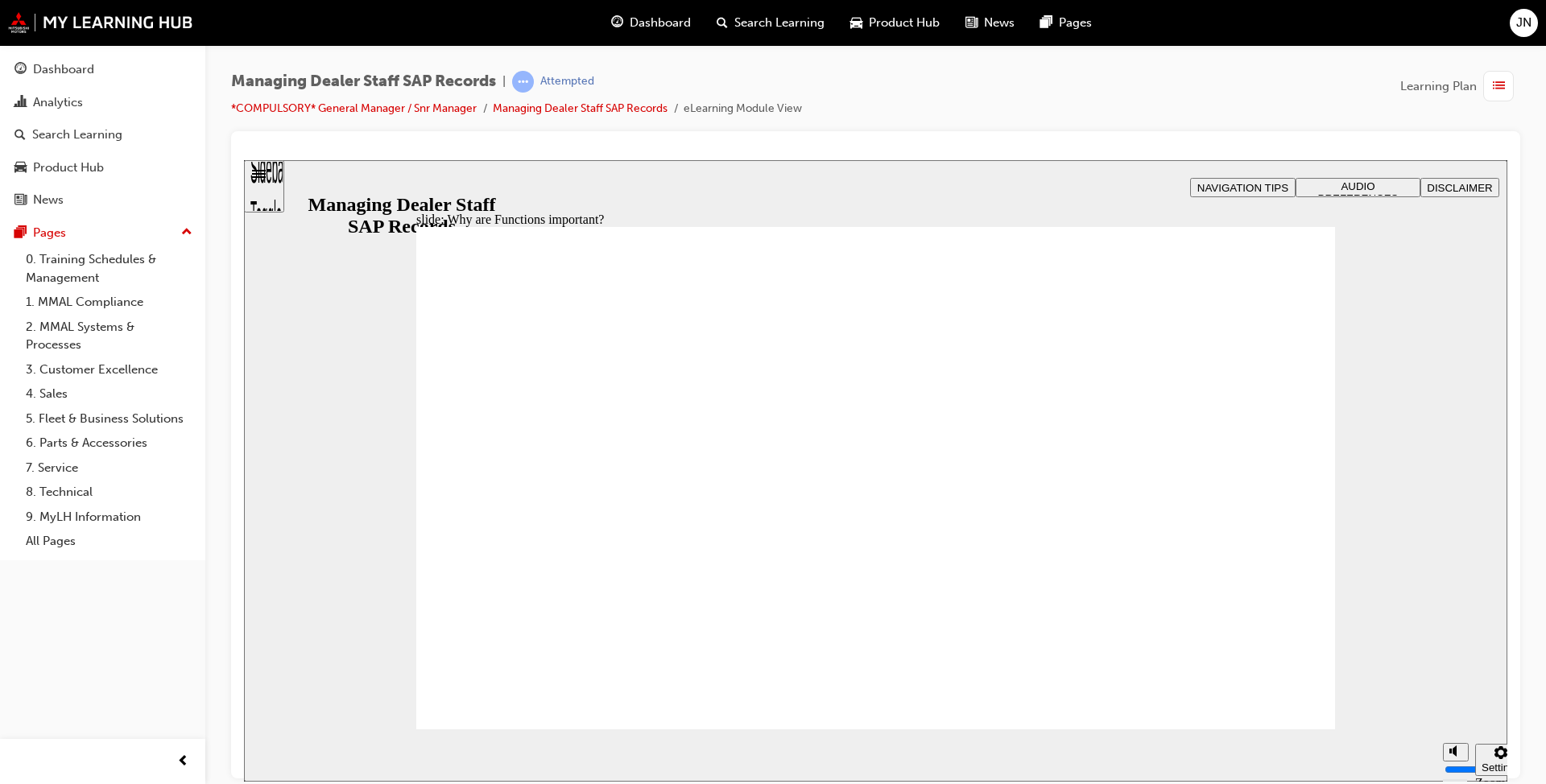click 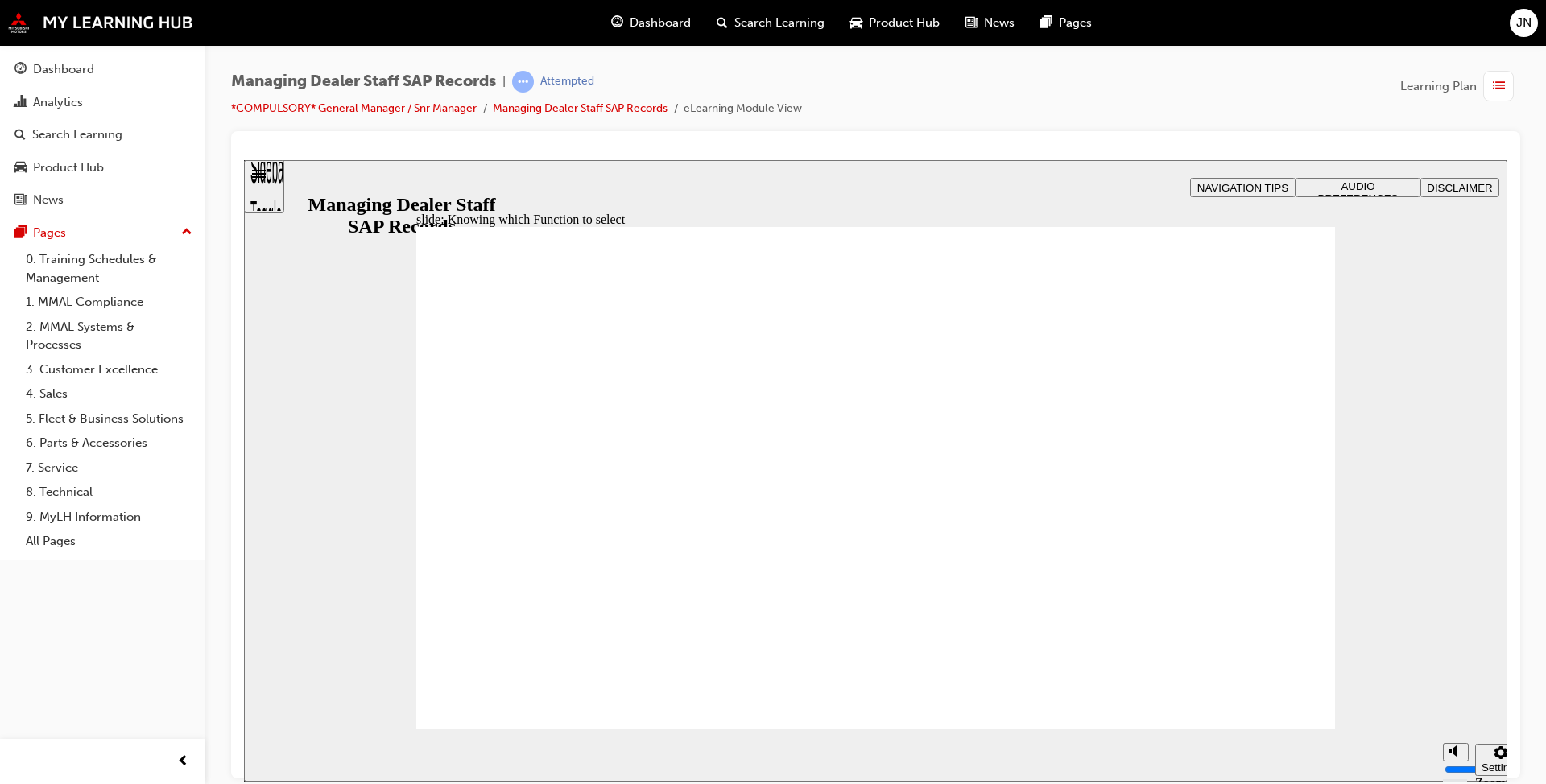 click 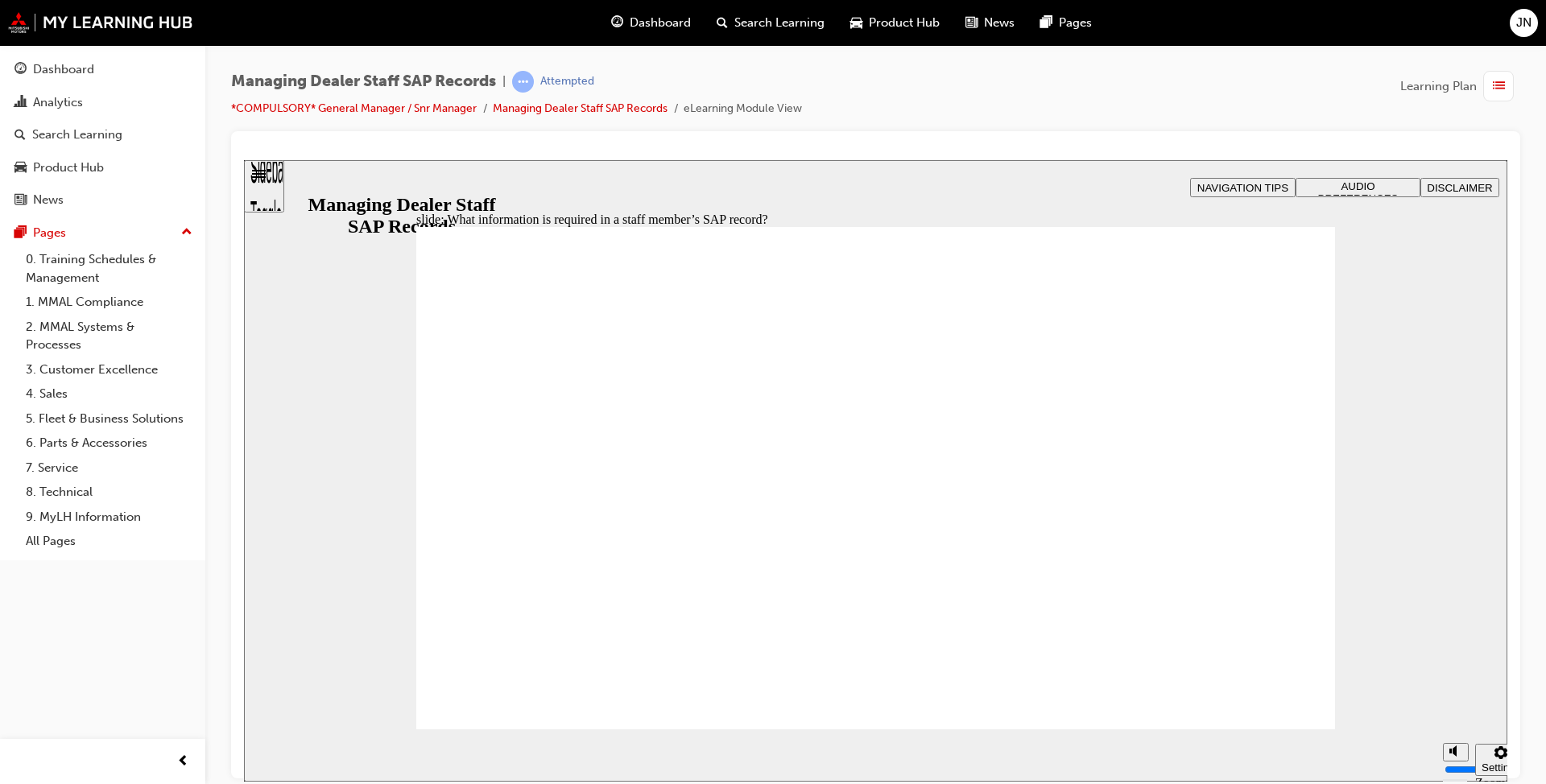 click 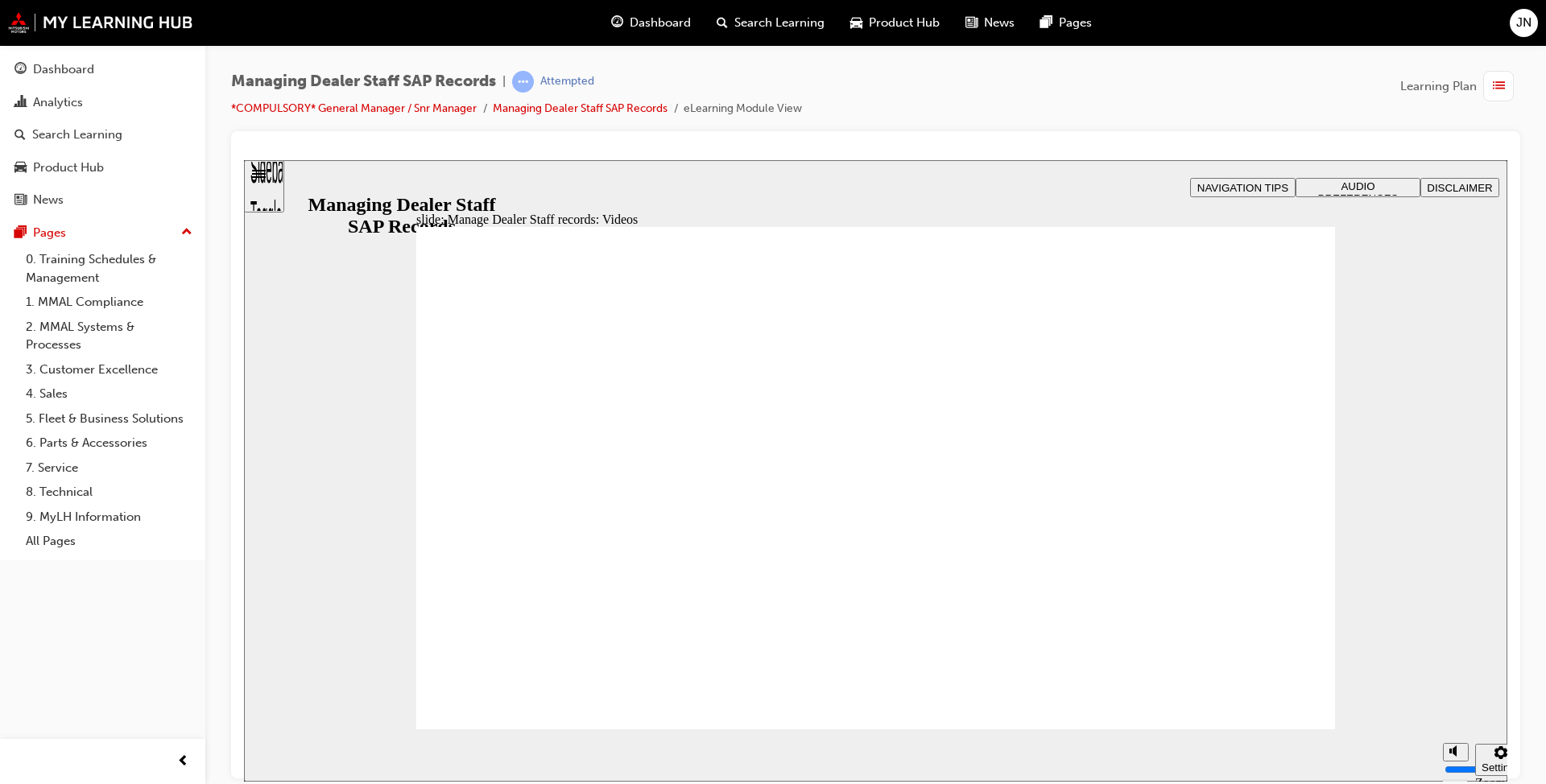 click on "1: Dealer Staff  List" at bounding box center (842, 2681) 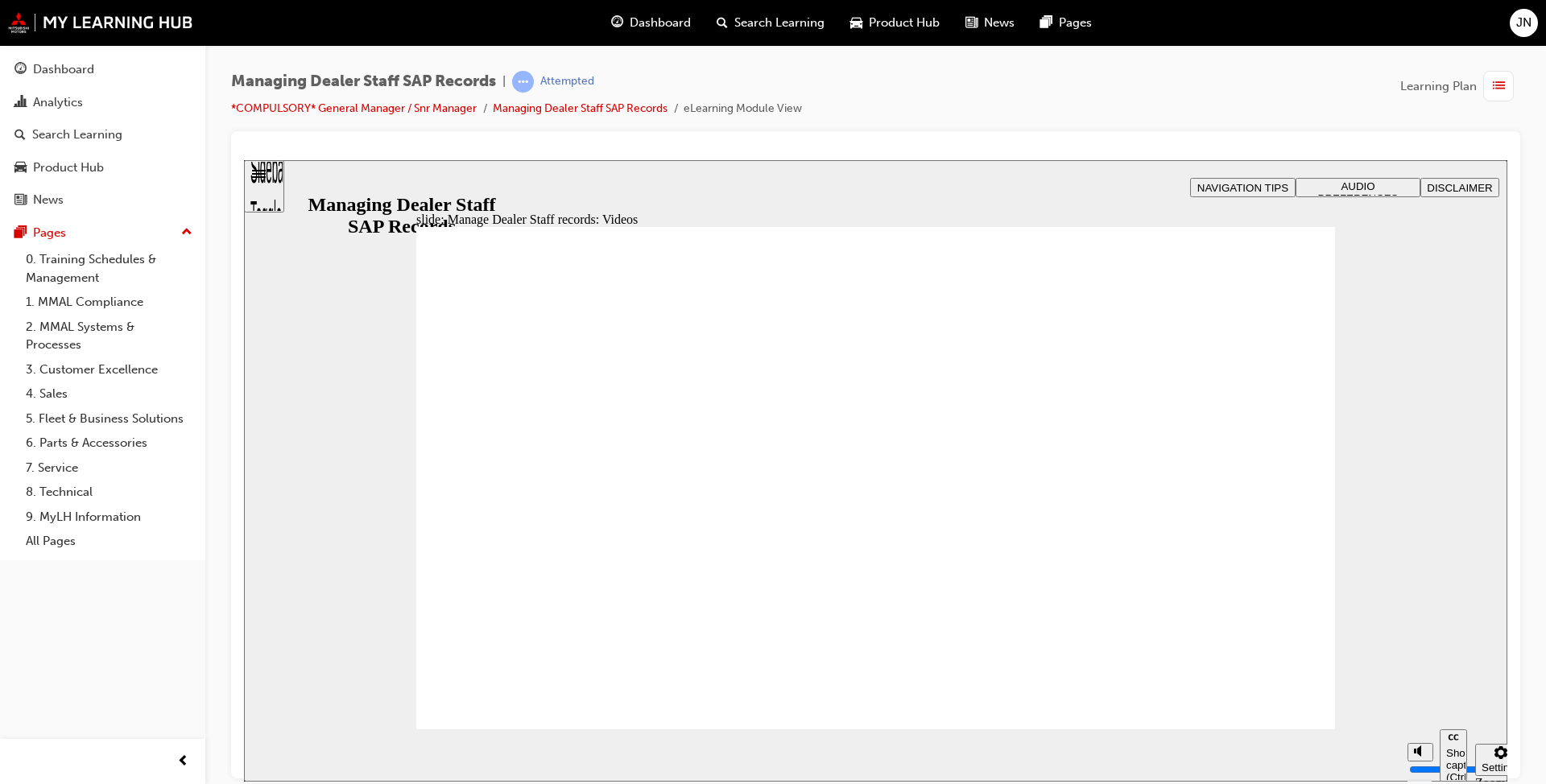 type on "123" 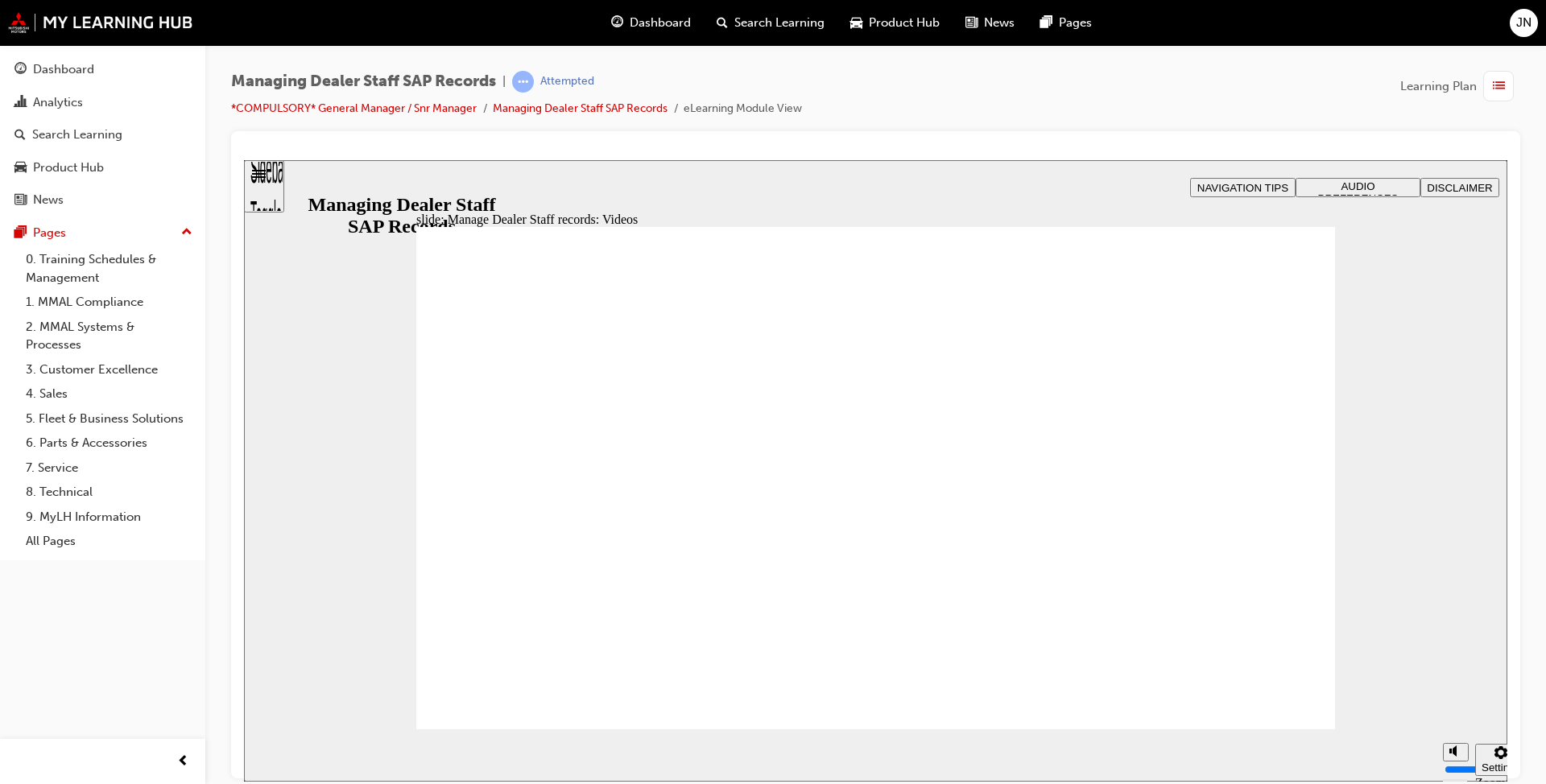 click 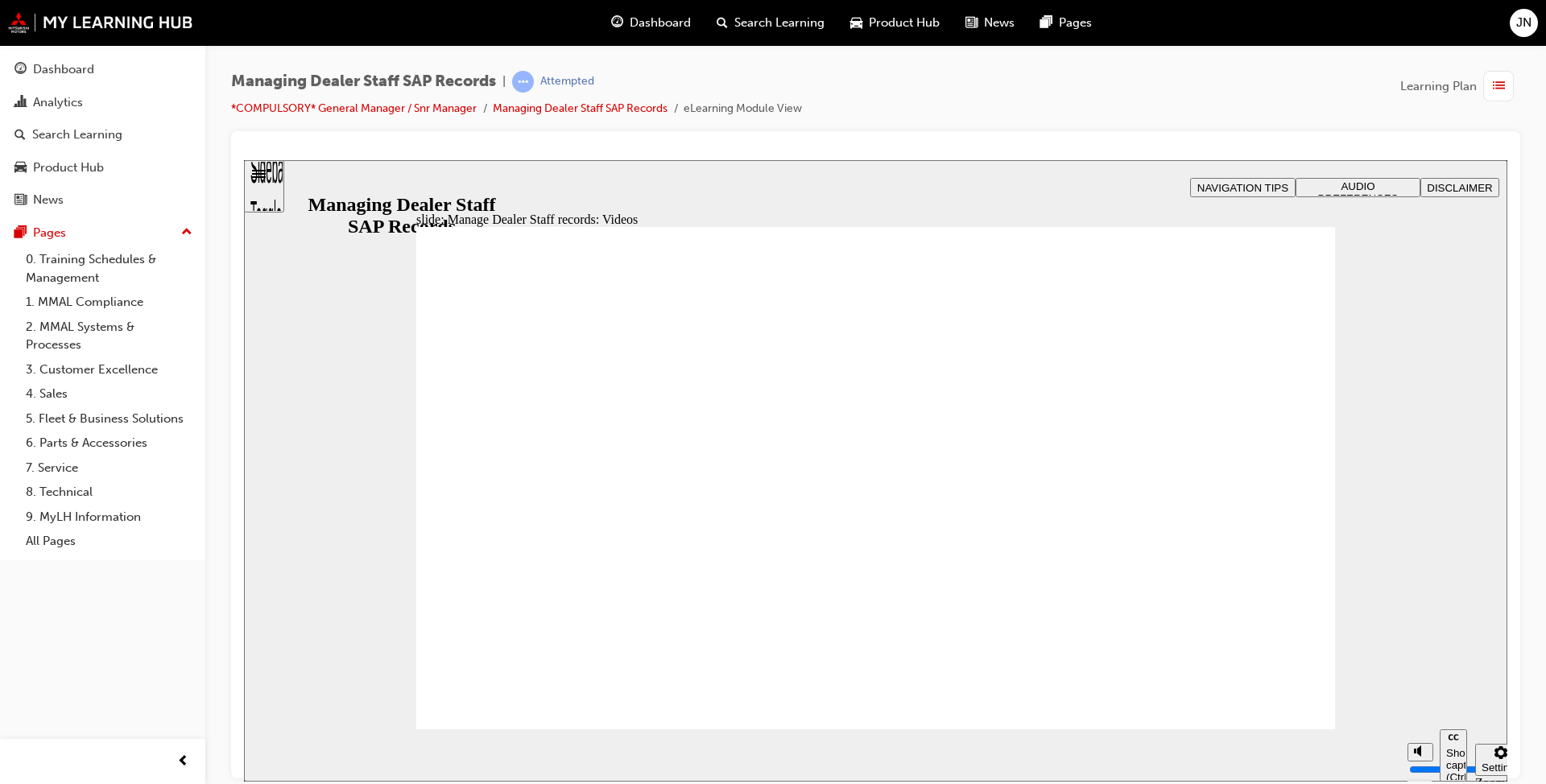 click 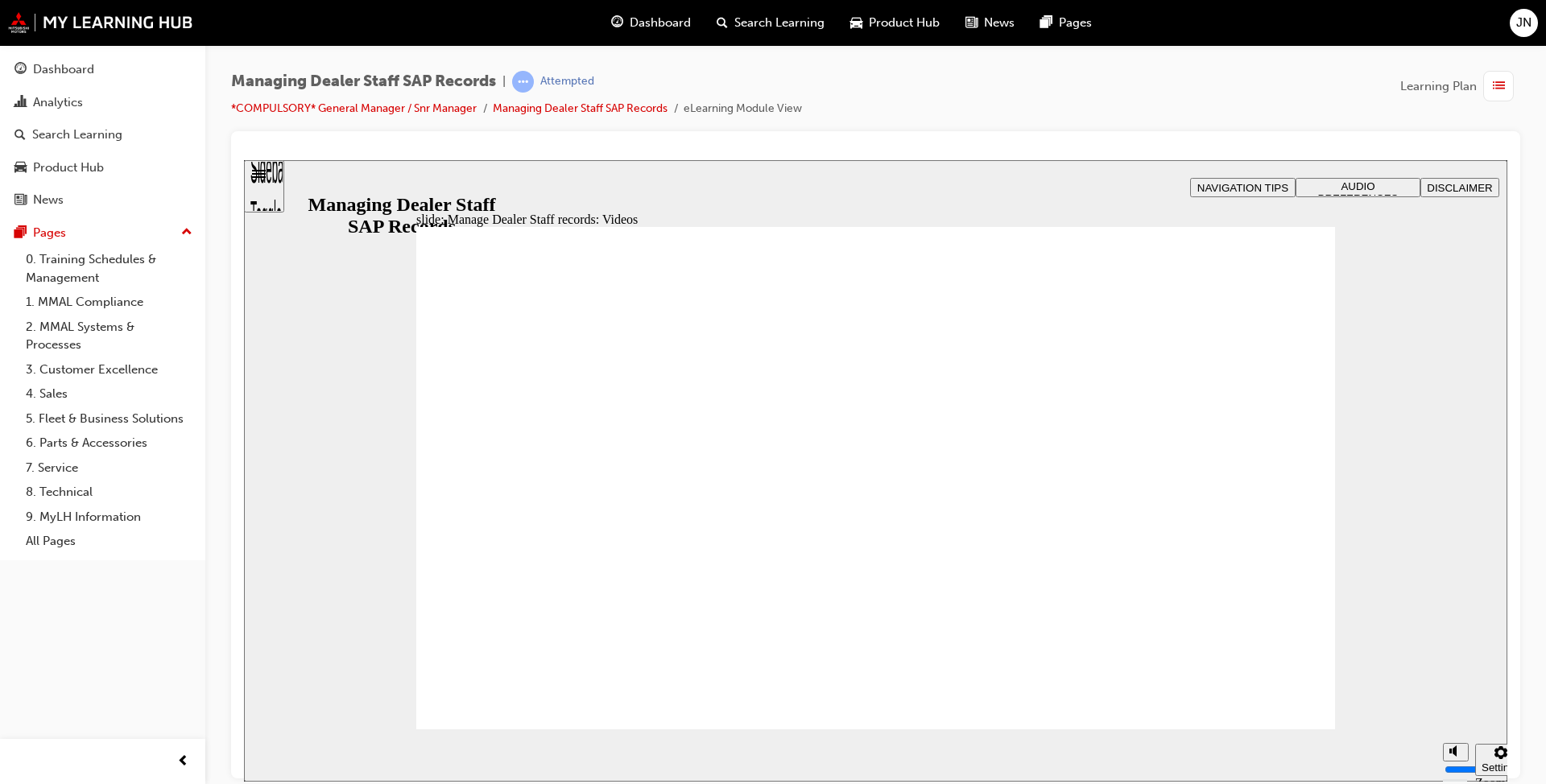 click 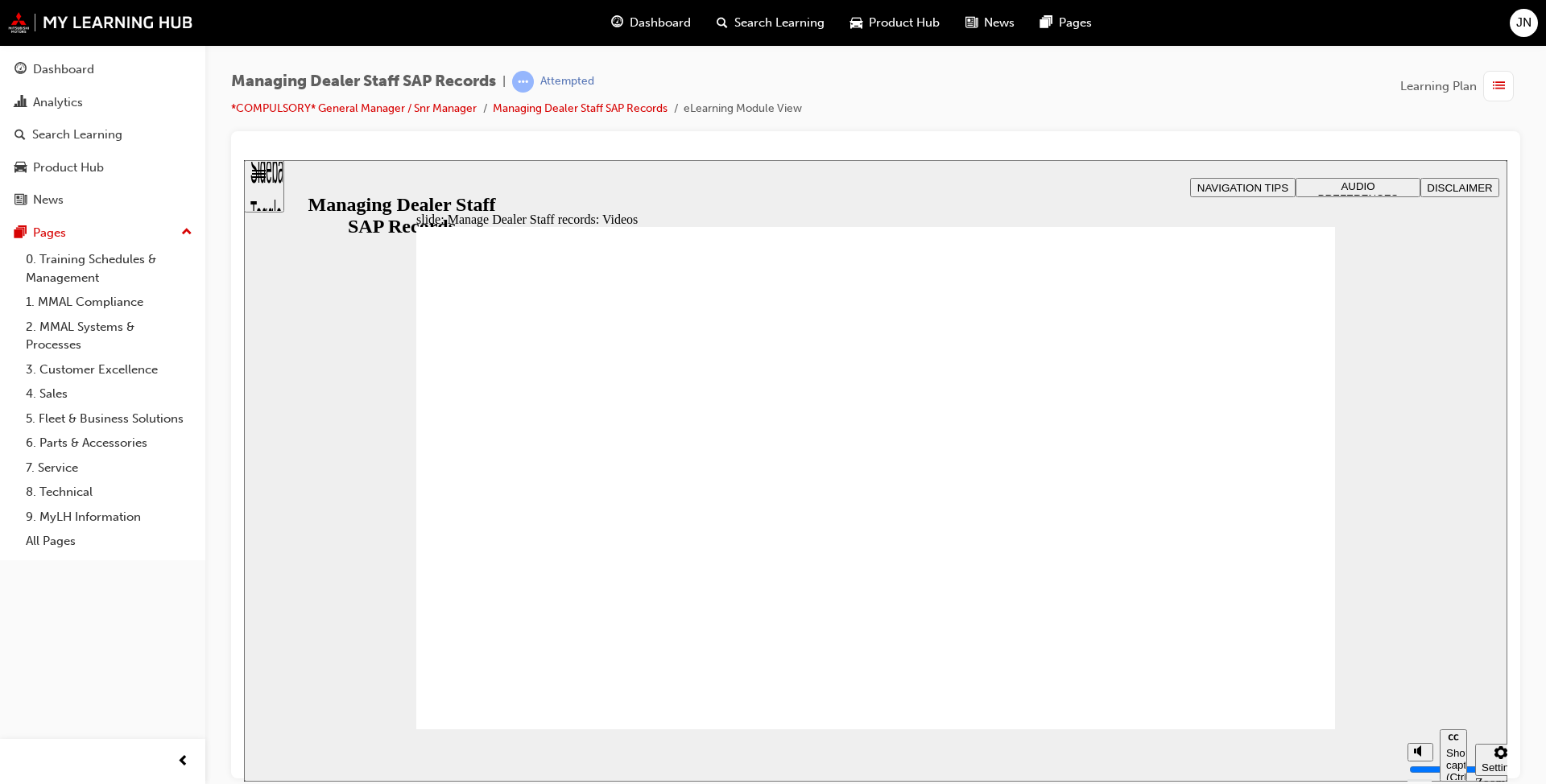 click 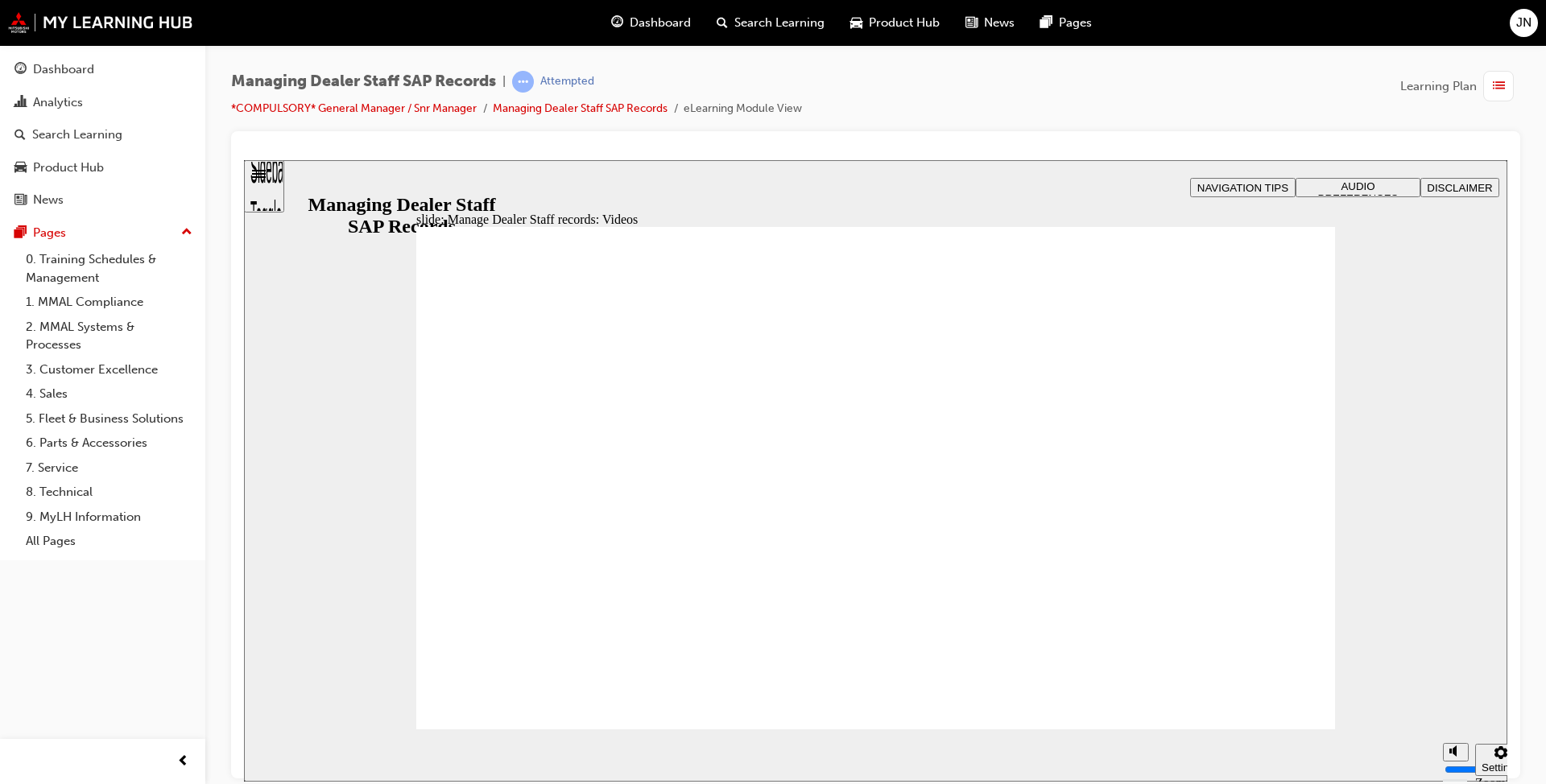 click 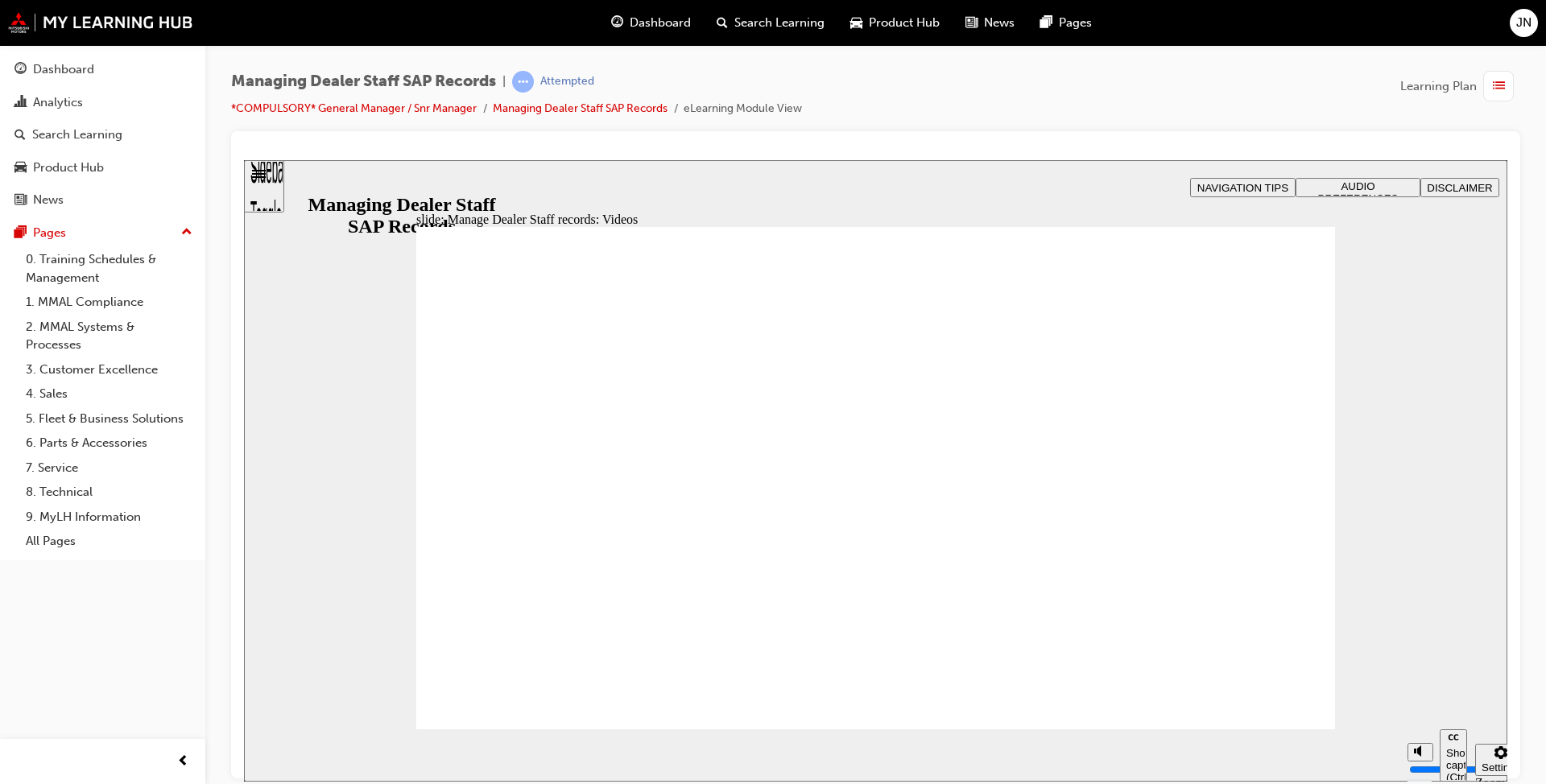 click 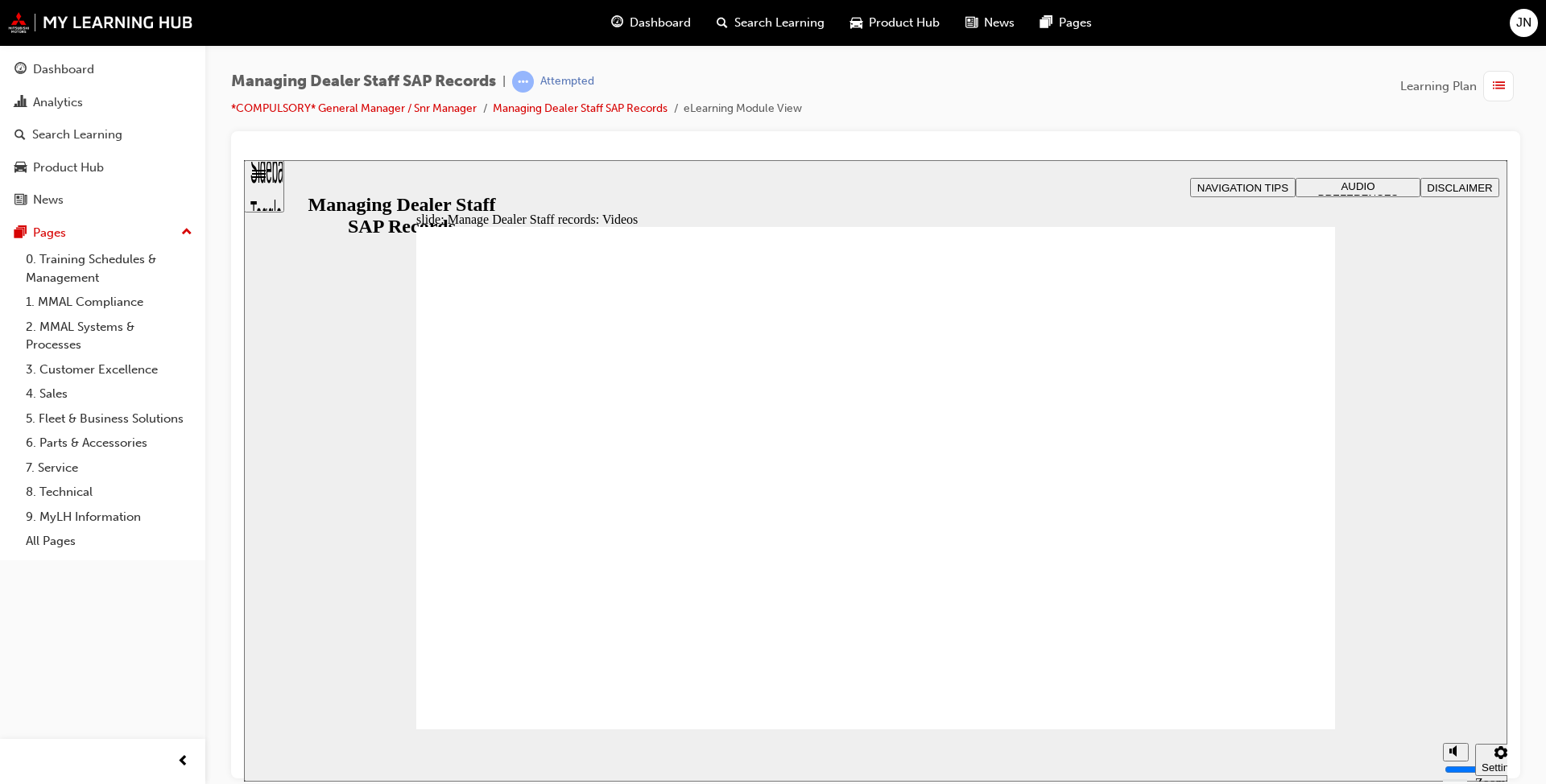 click 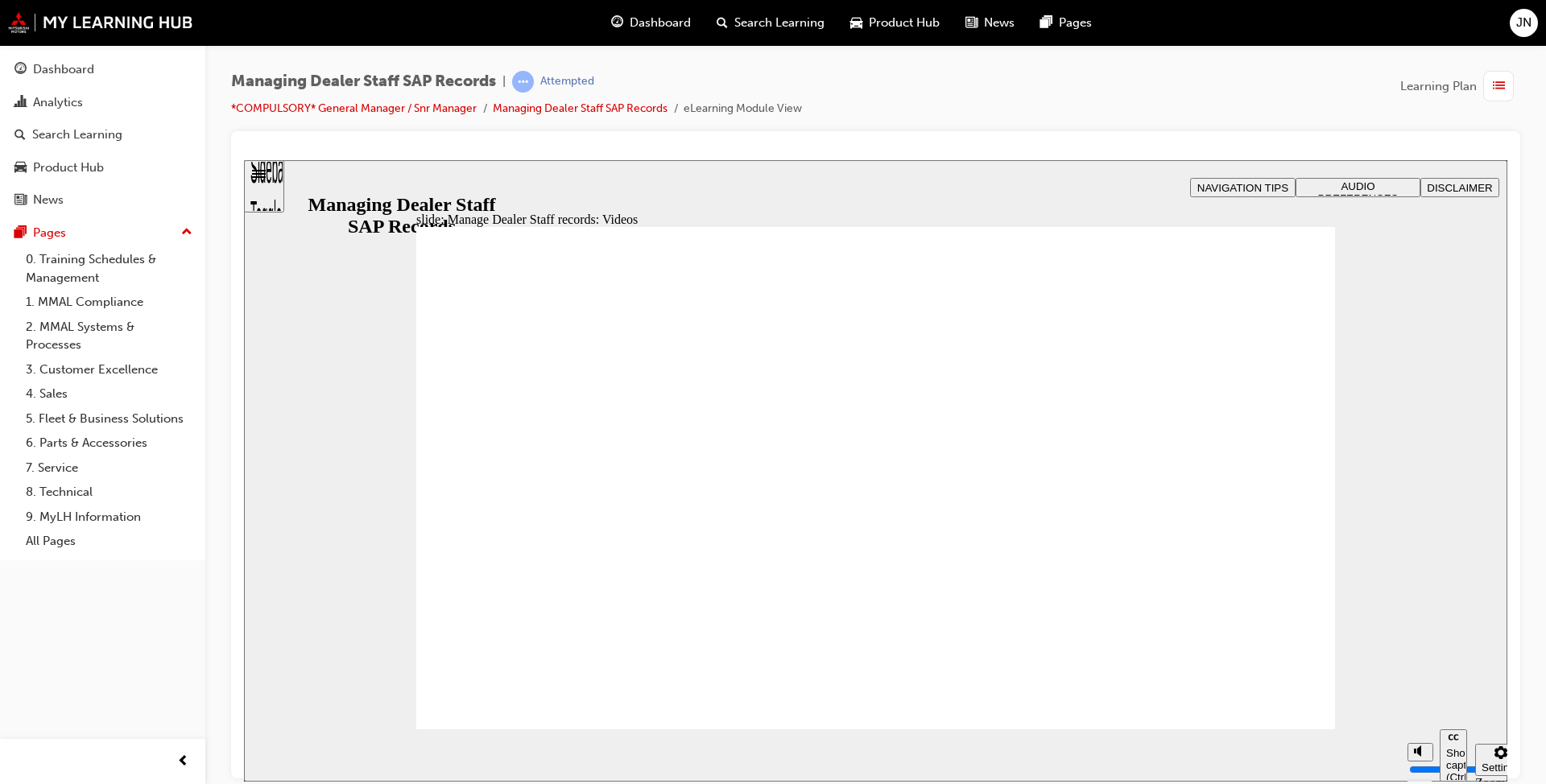 click 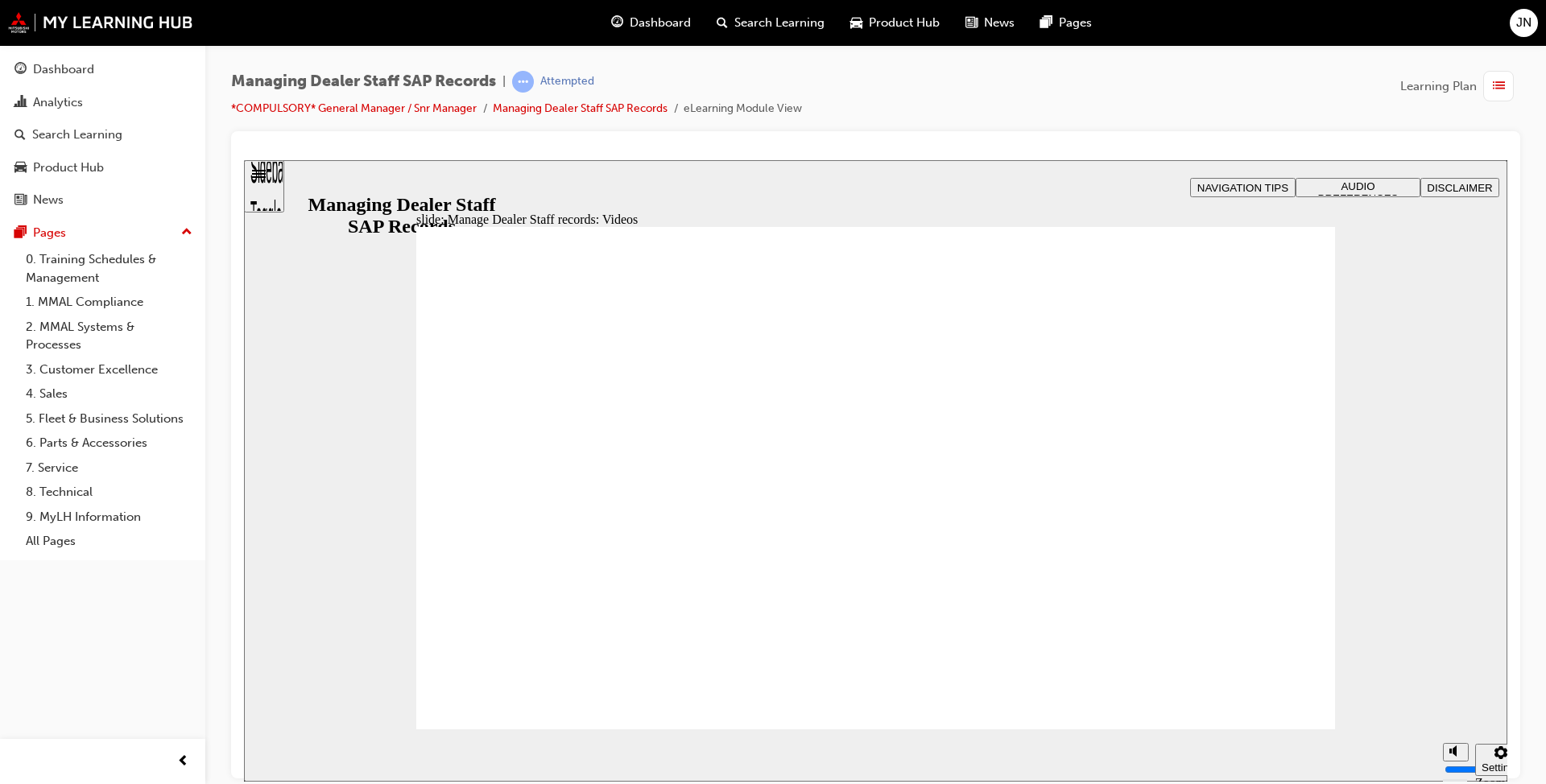 click 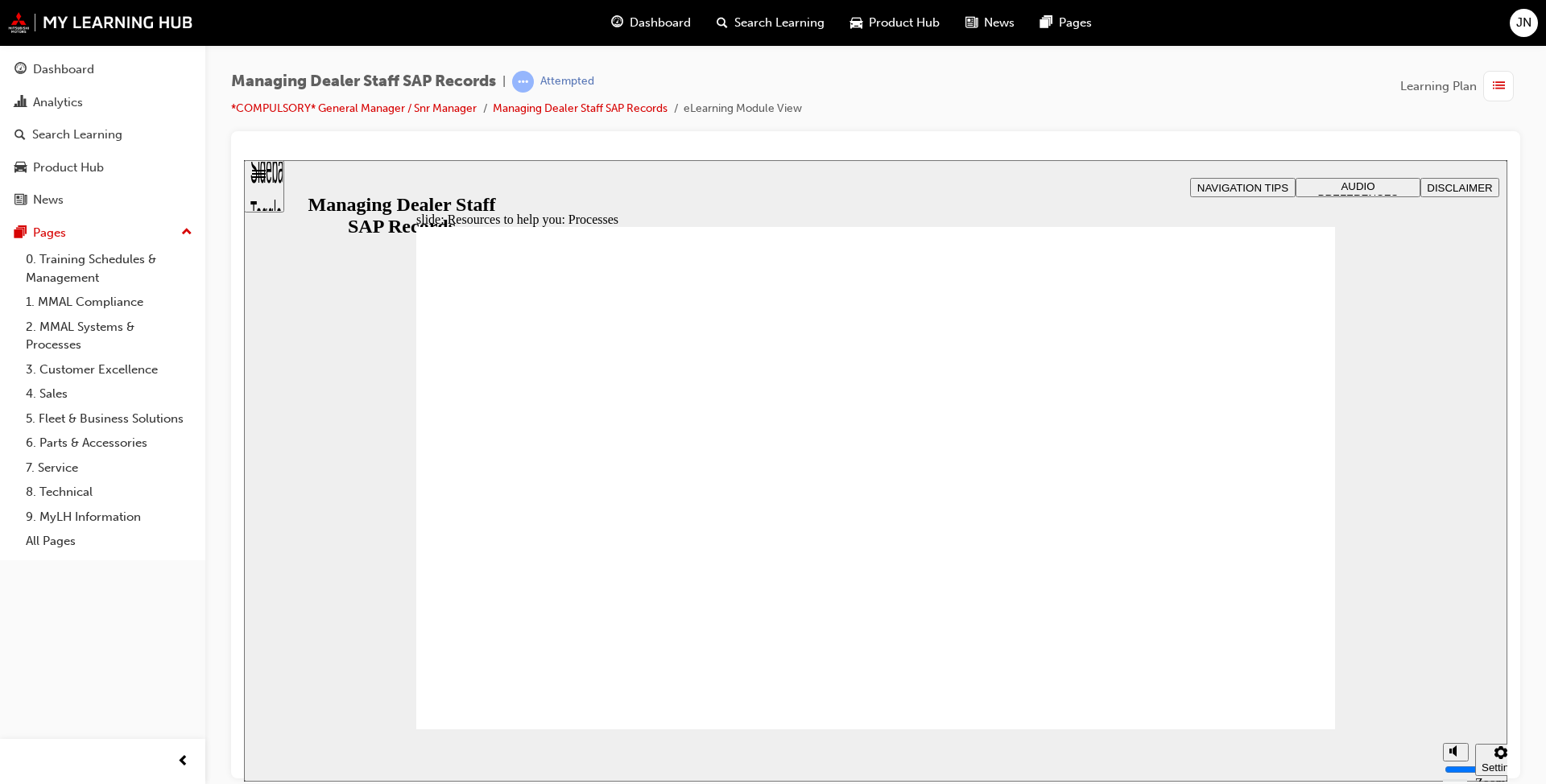 click 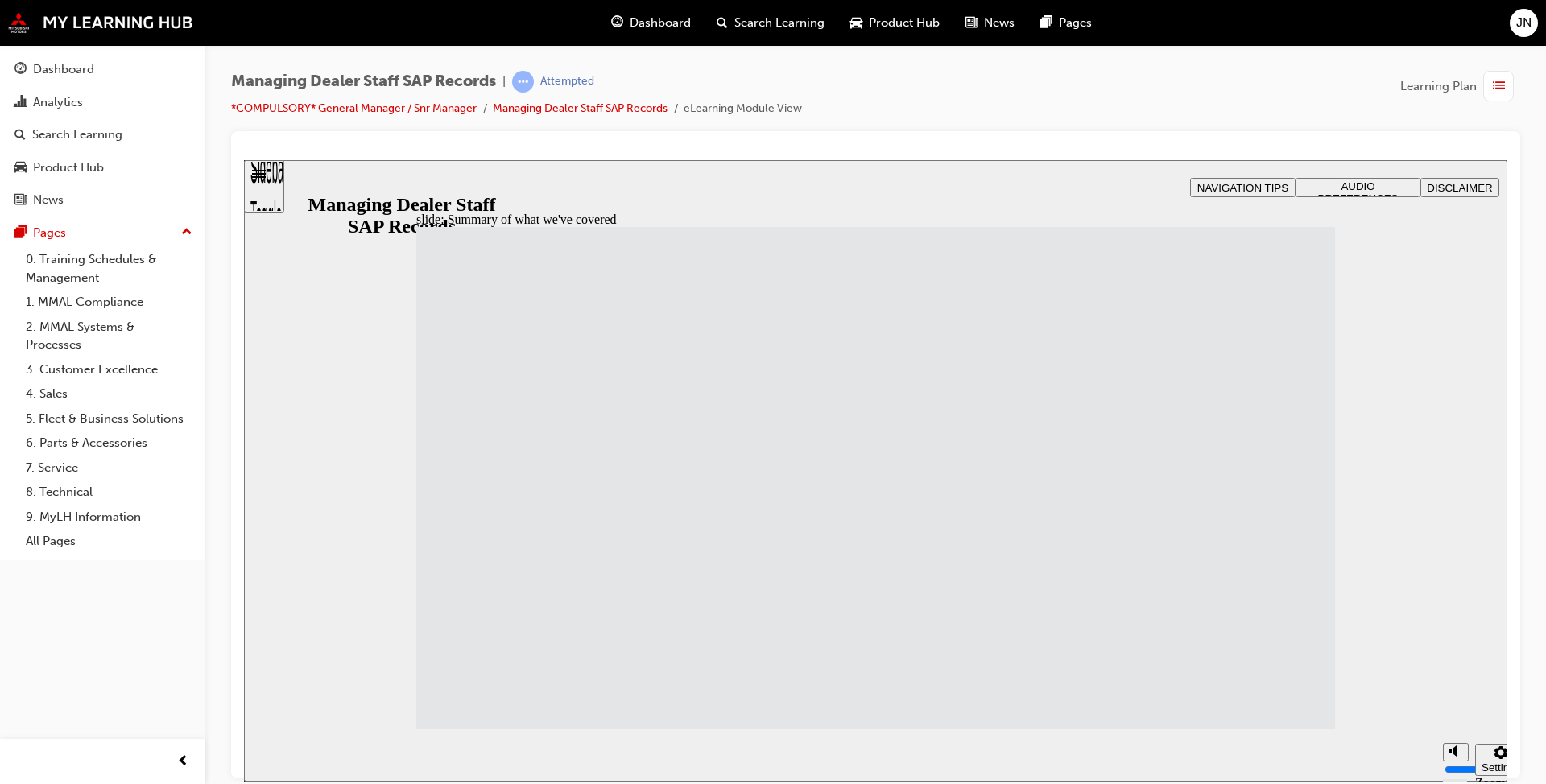 click 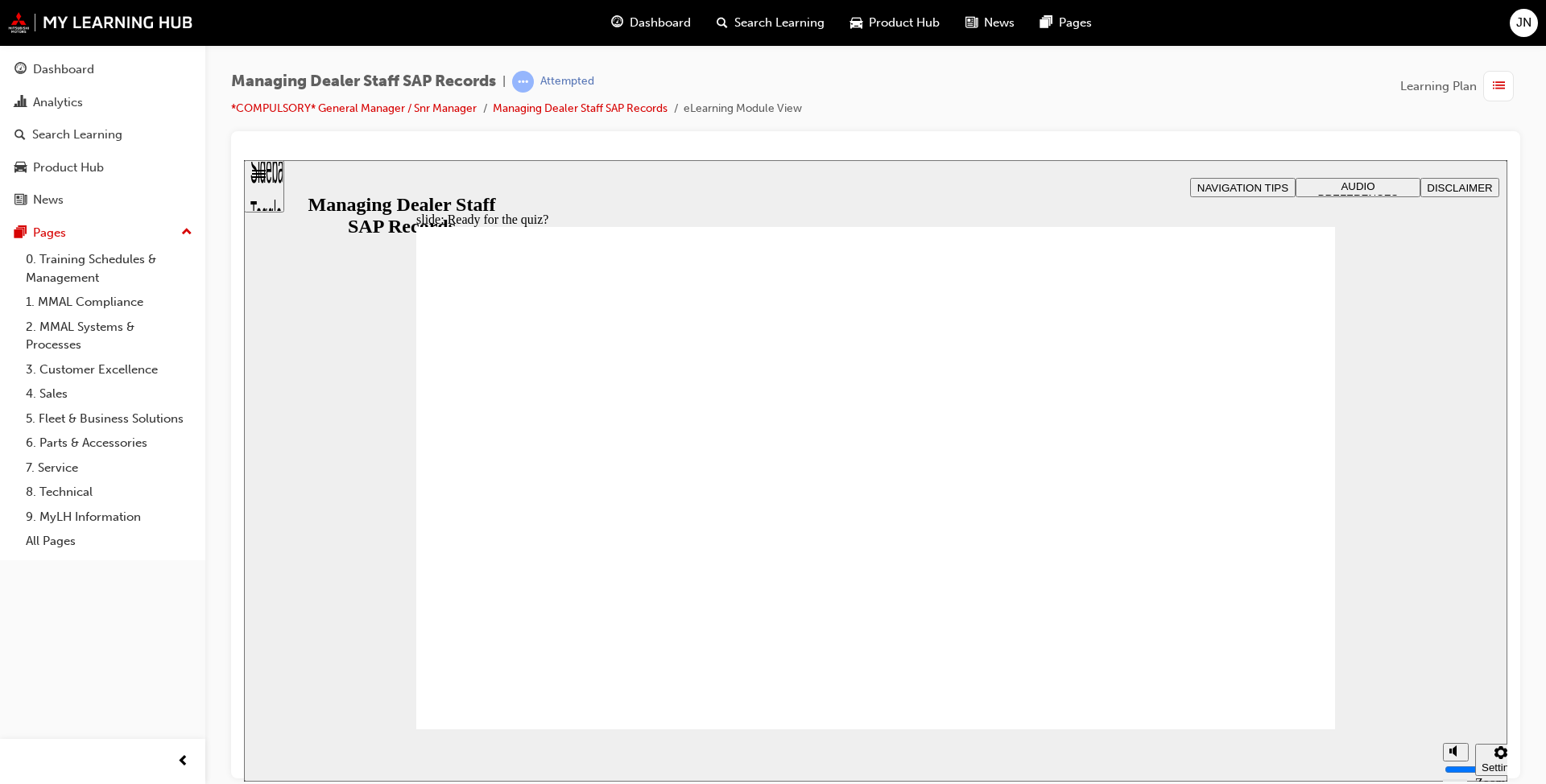 drag, startPoint x: 1365, startPoint y: 682, endPoint x: 1275, endPoint y: 706, distance: 93.145048 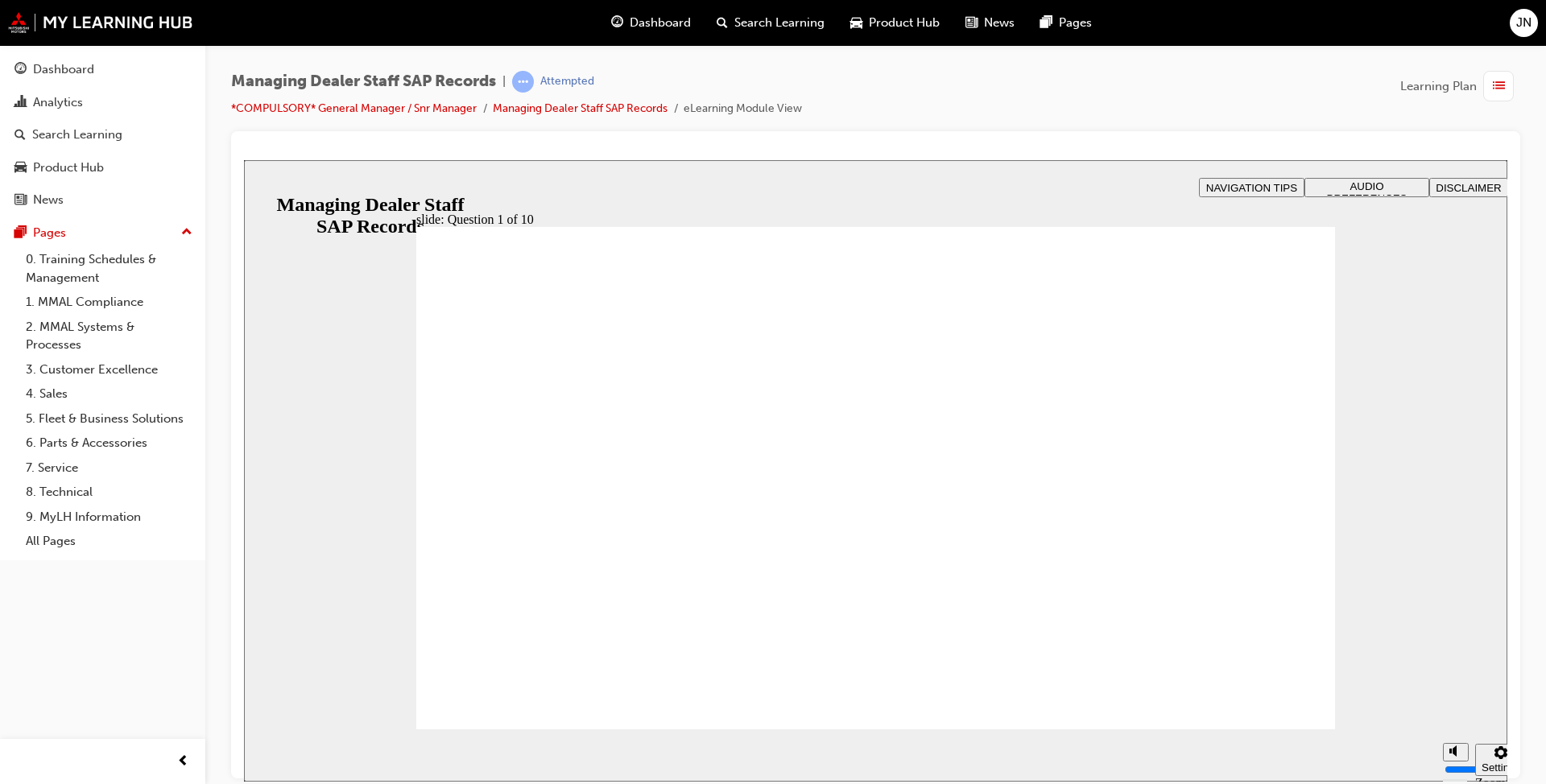 checkbox on "true" 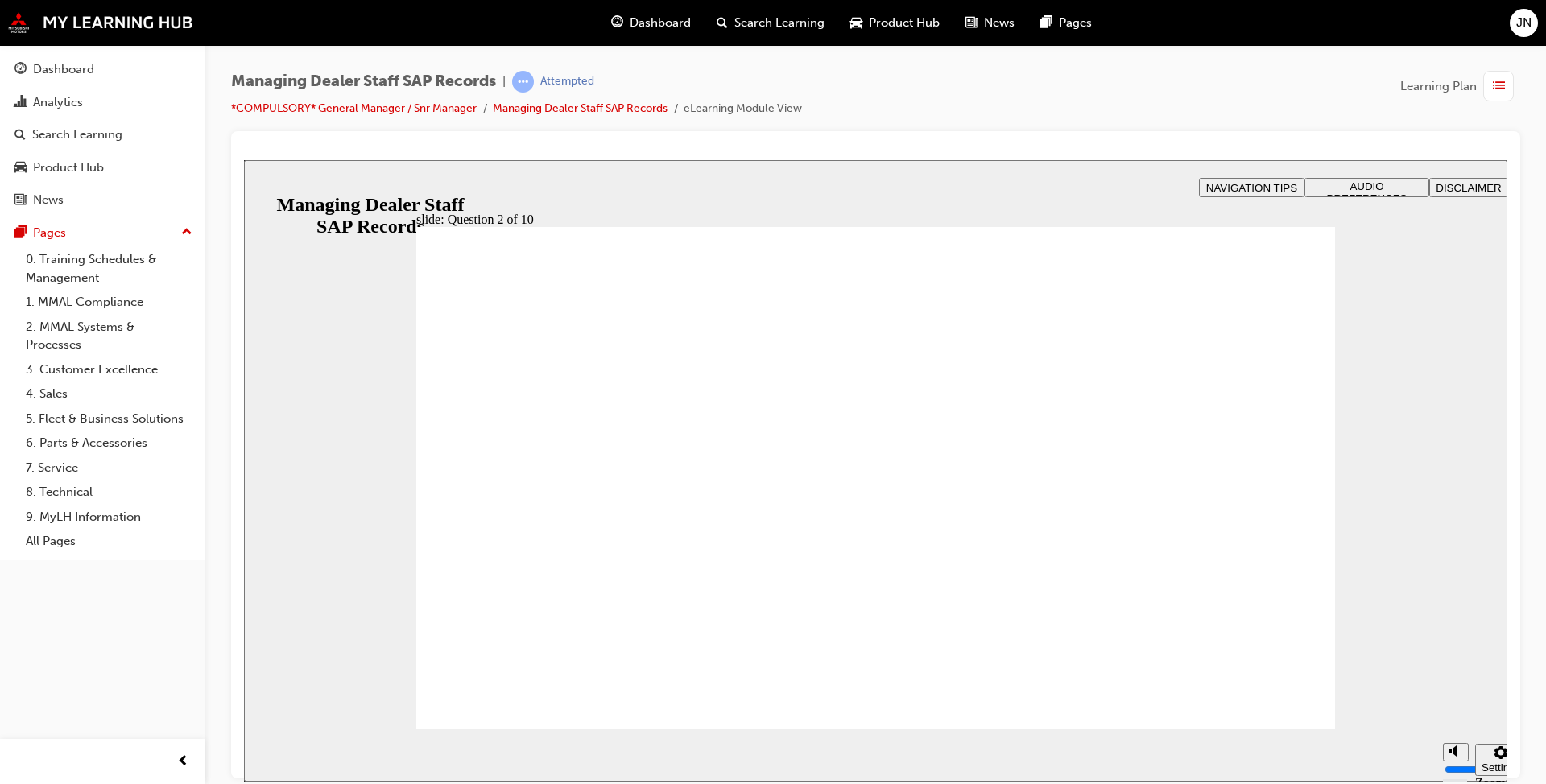 radio on "true" 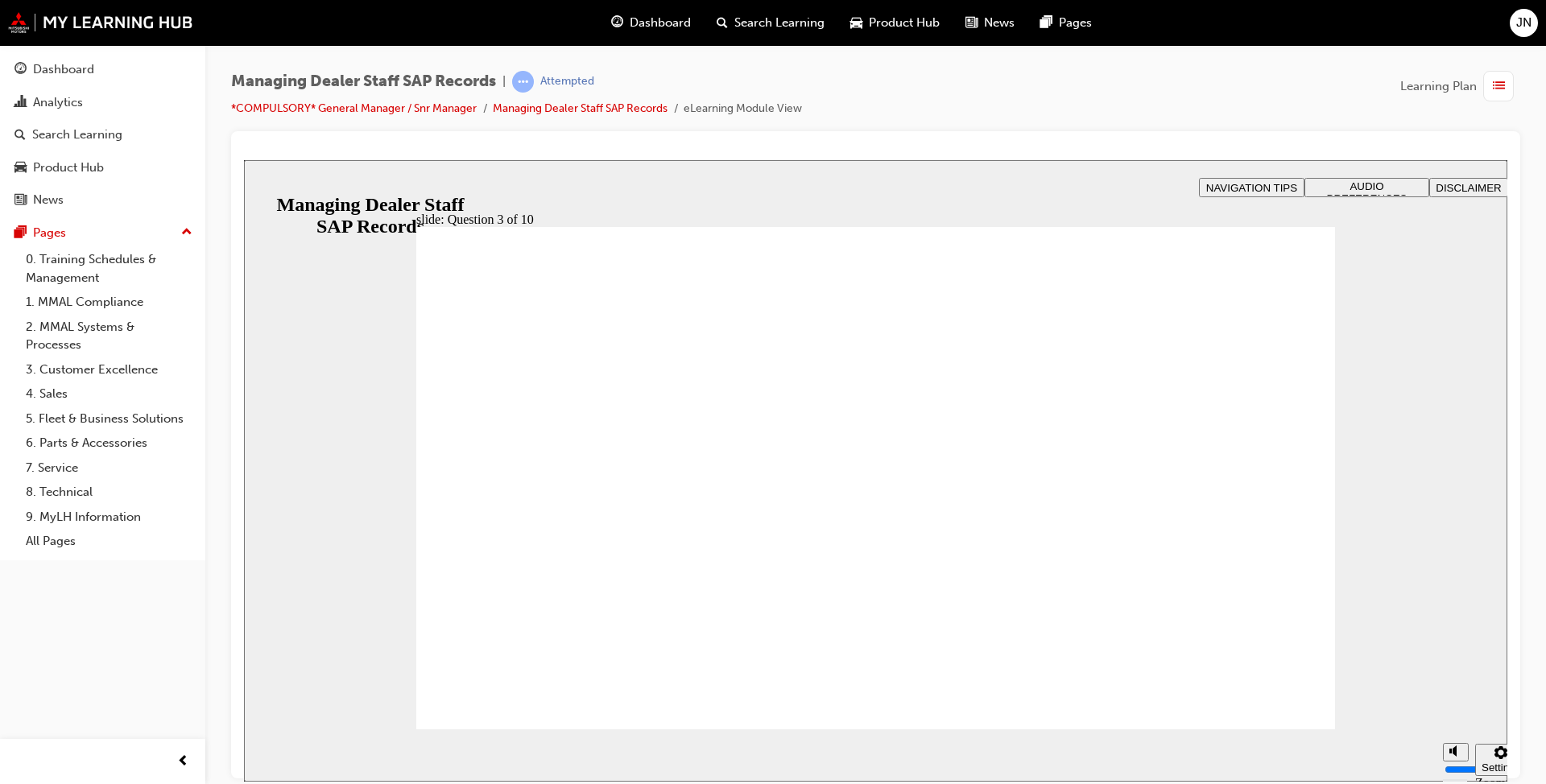radio on "true" 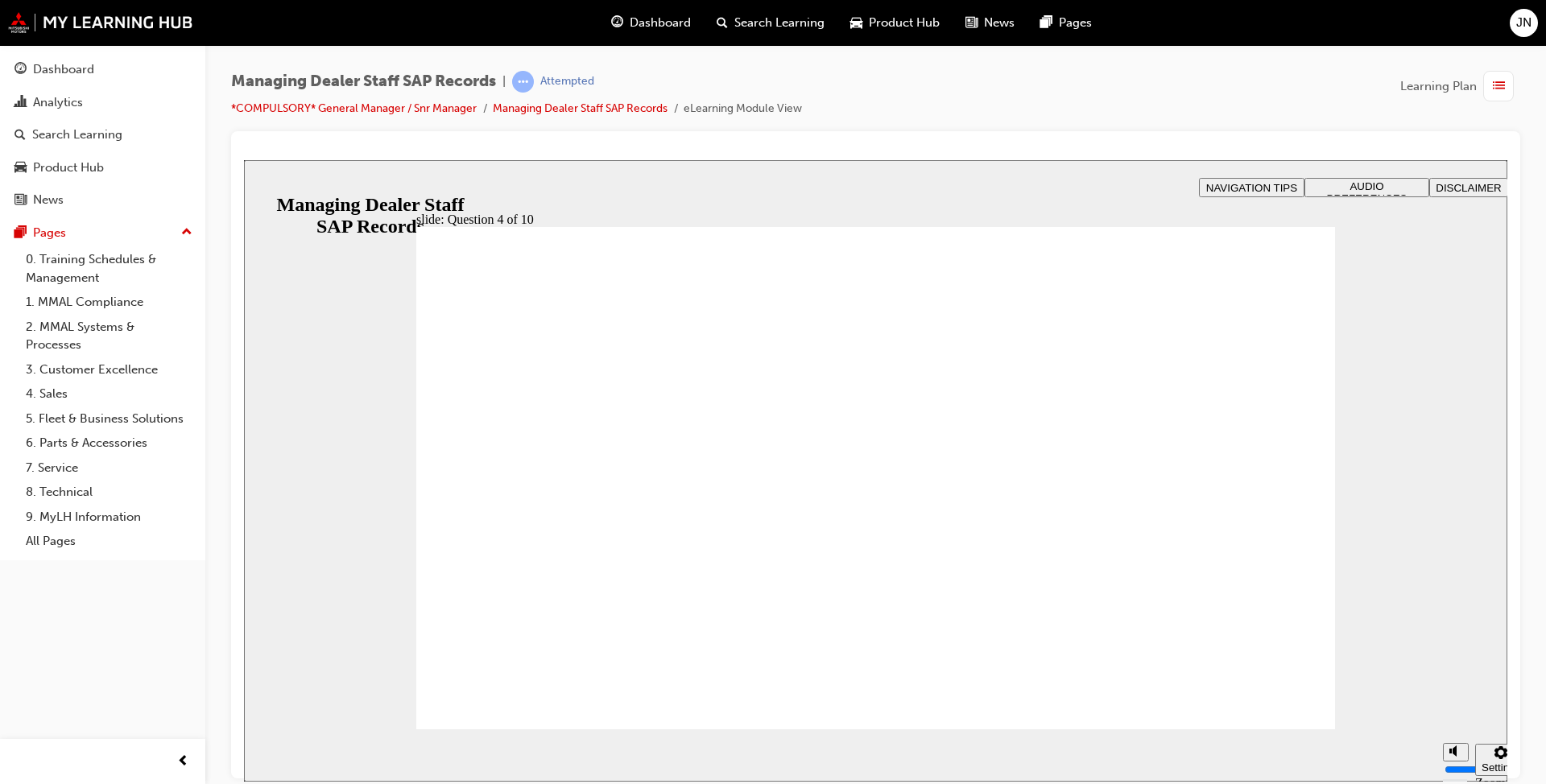 checkbox on "true" 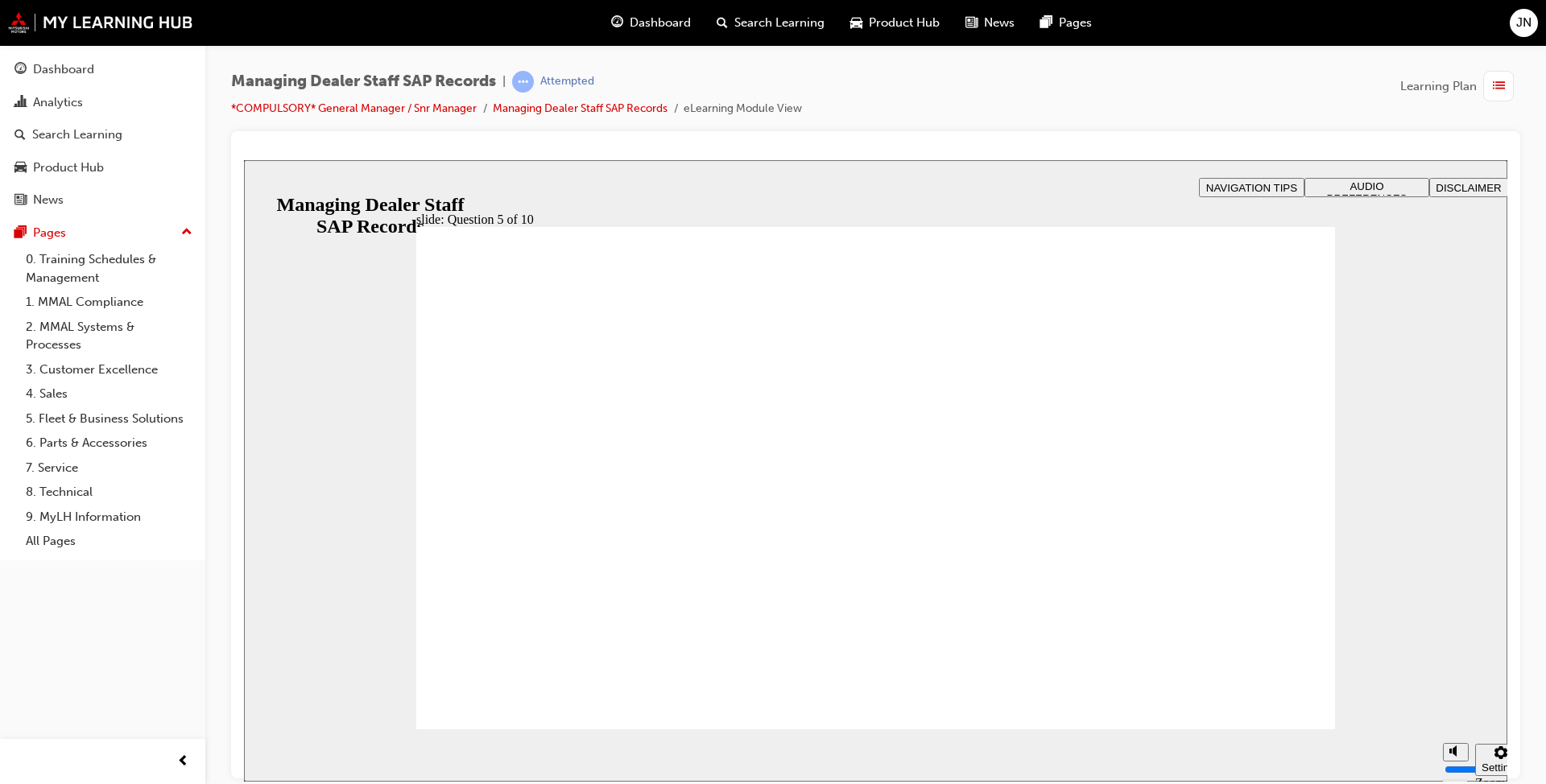 click 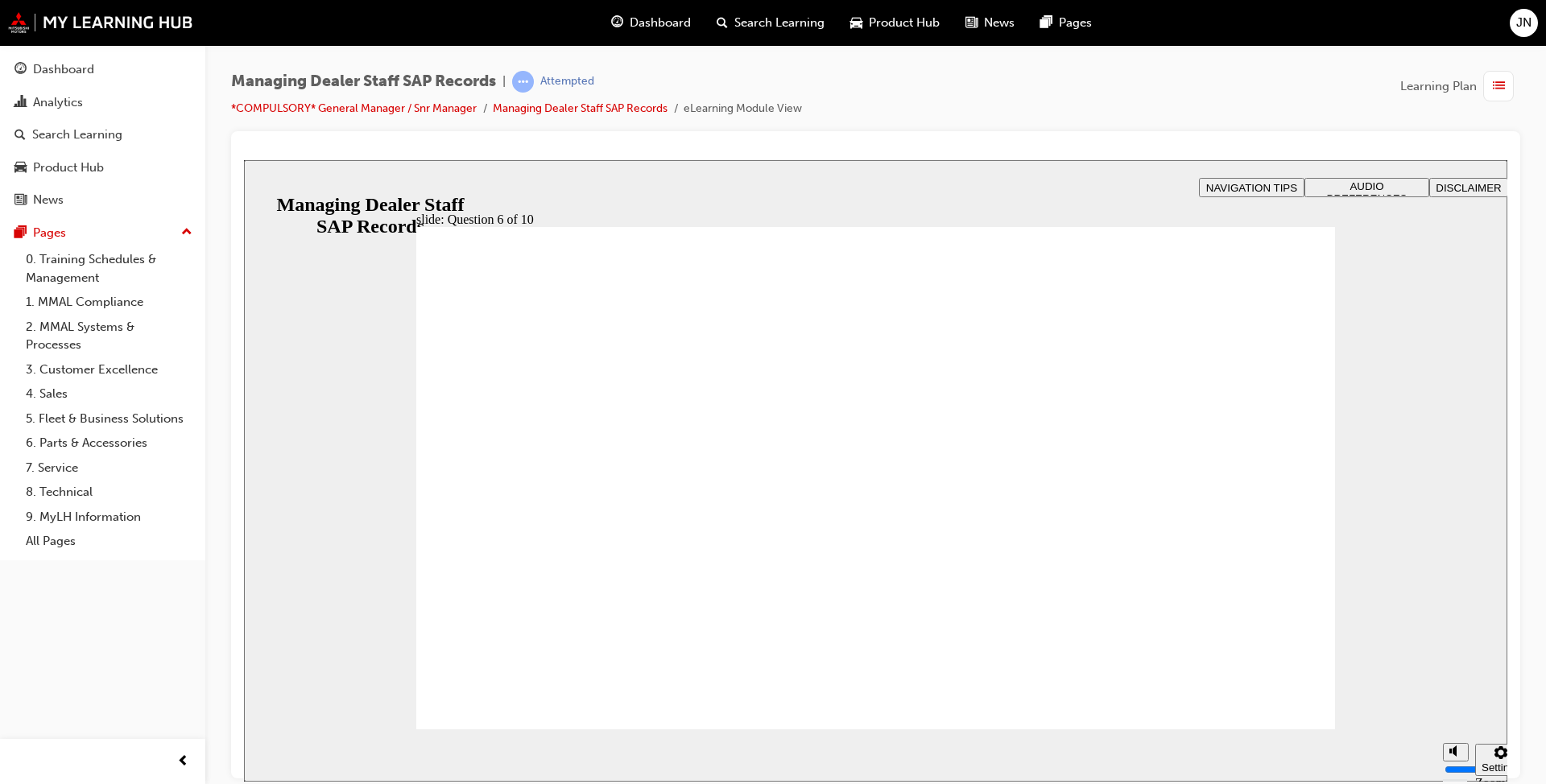 radio on "true" 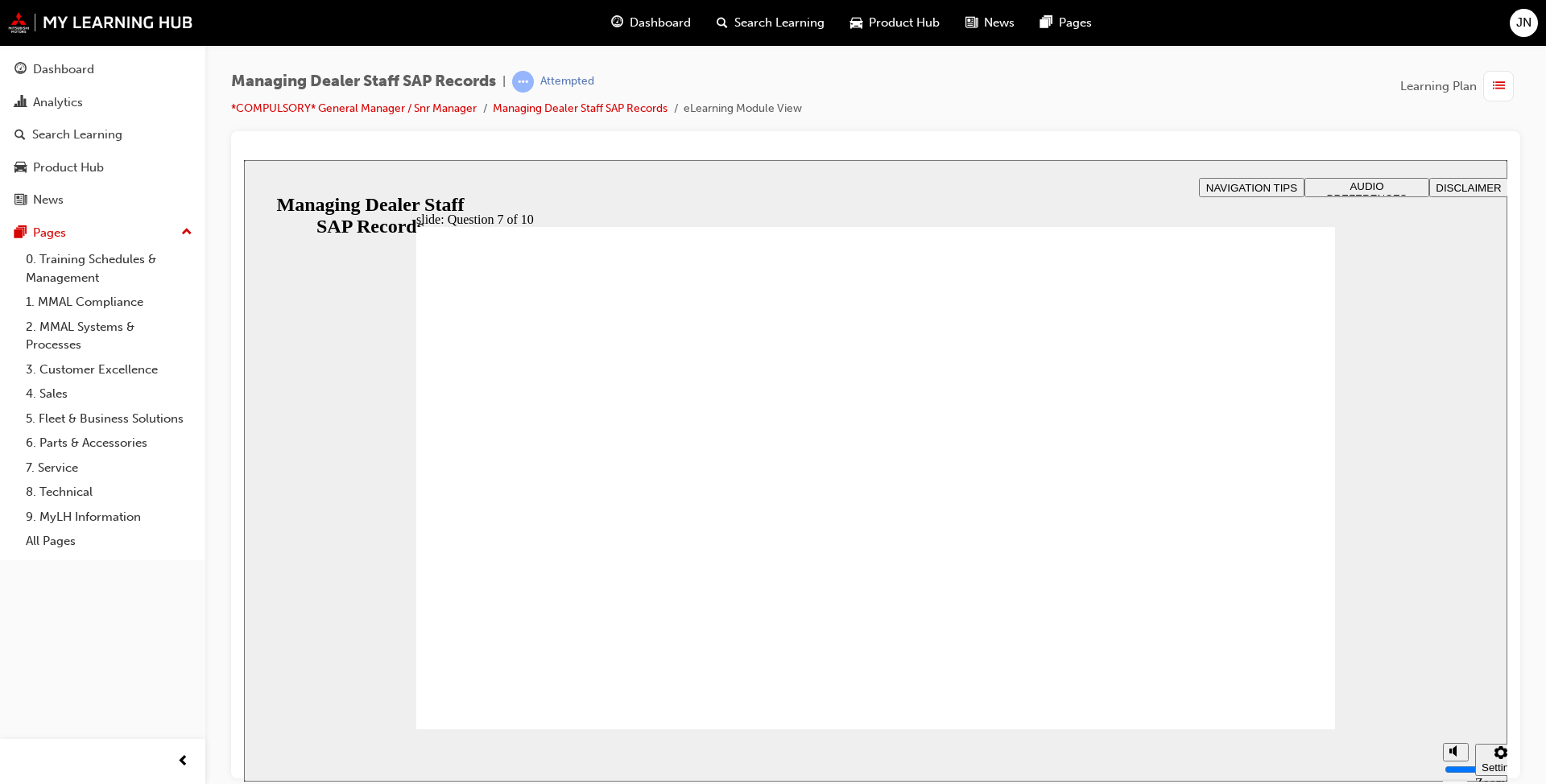 checkbox on "true" 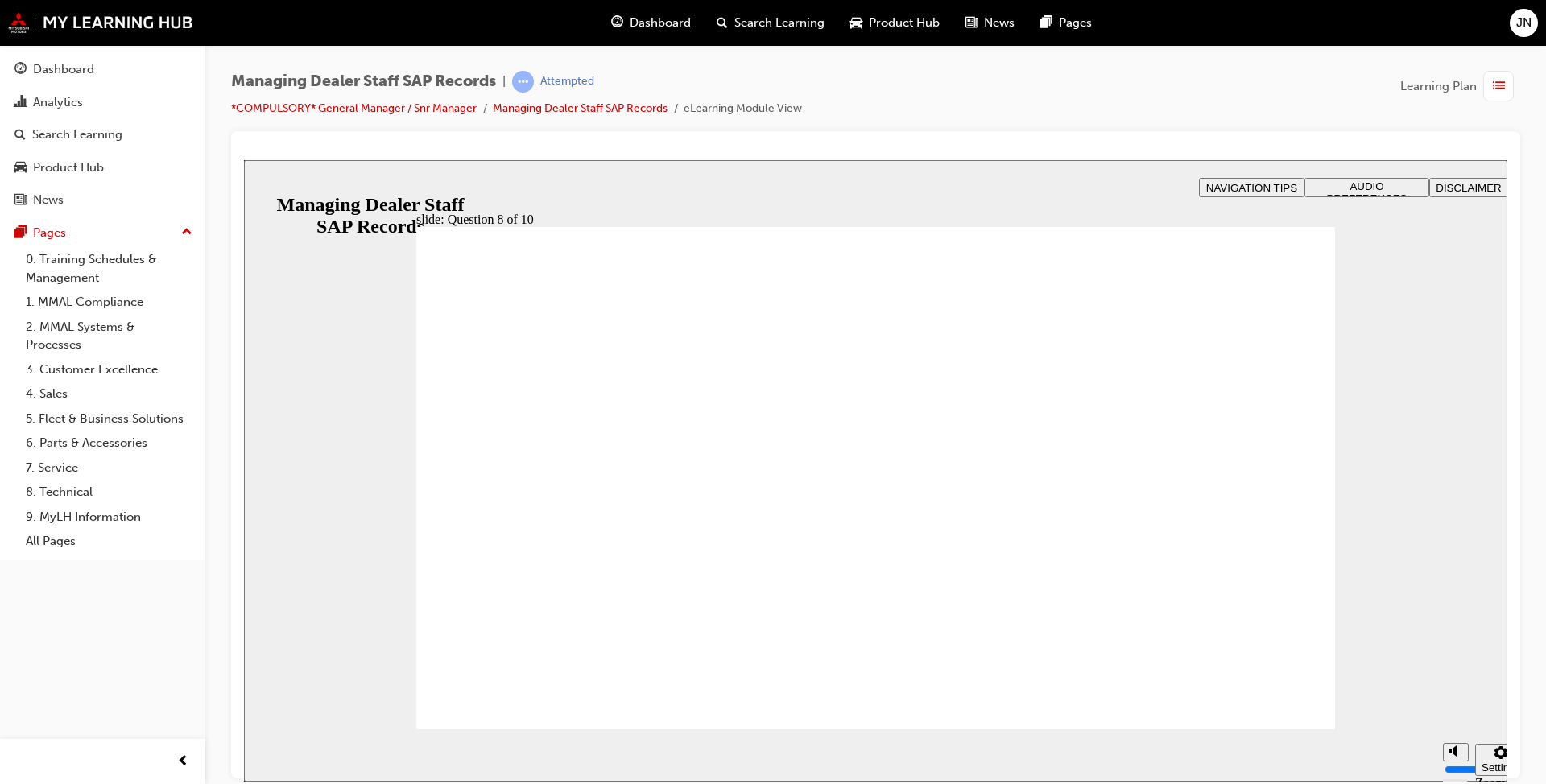 radio on "true" 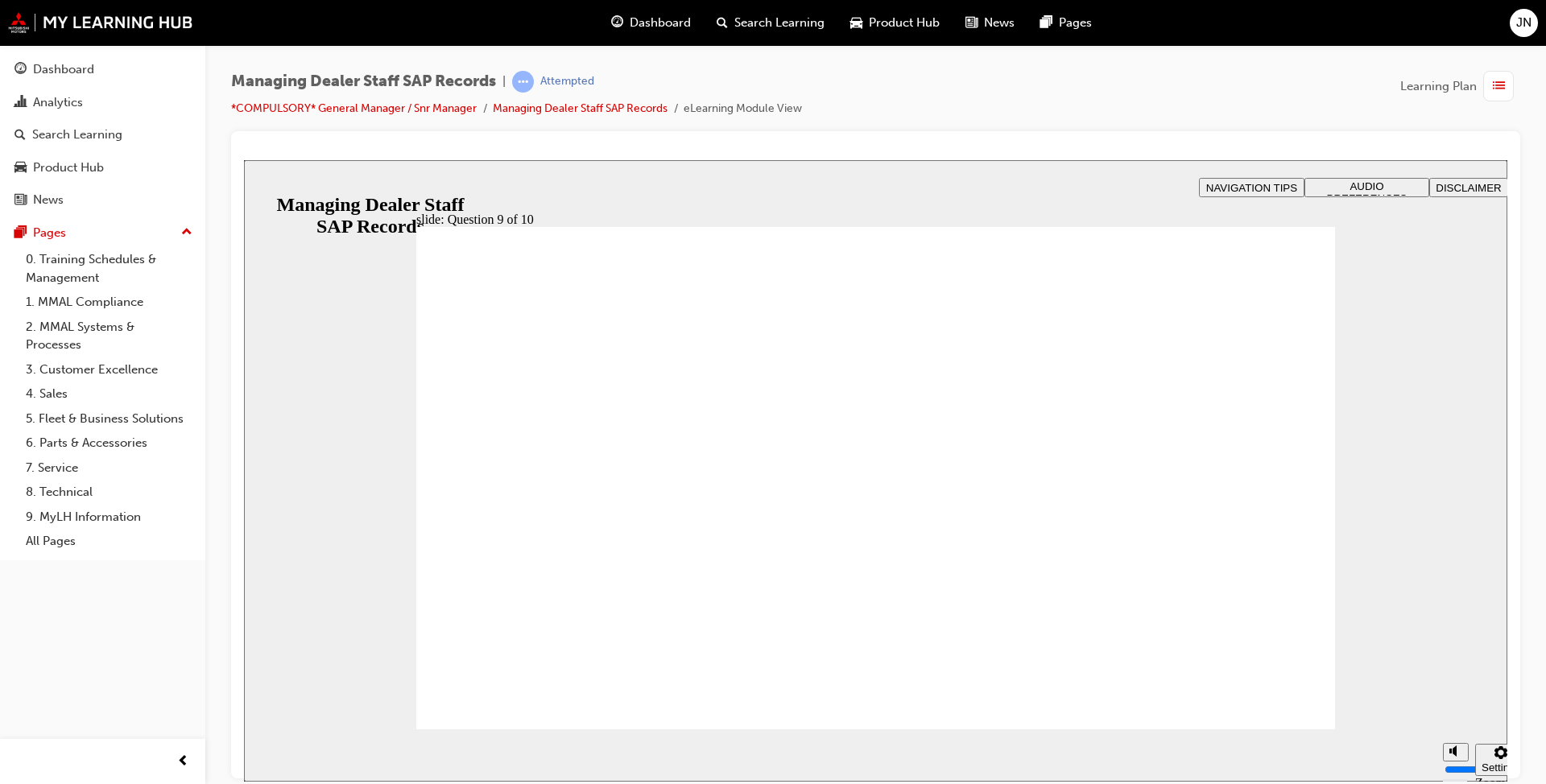 radio on "true" 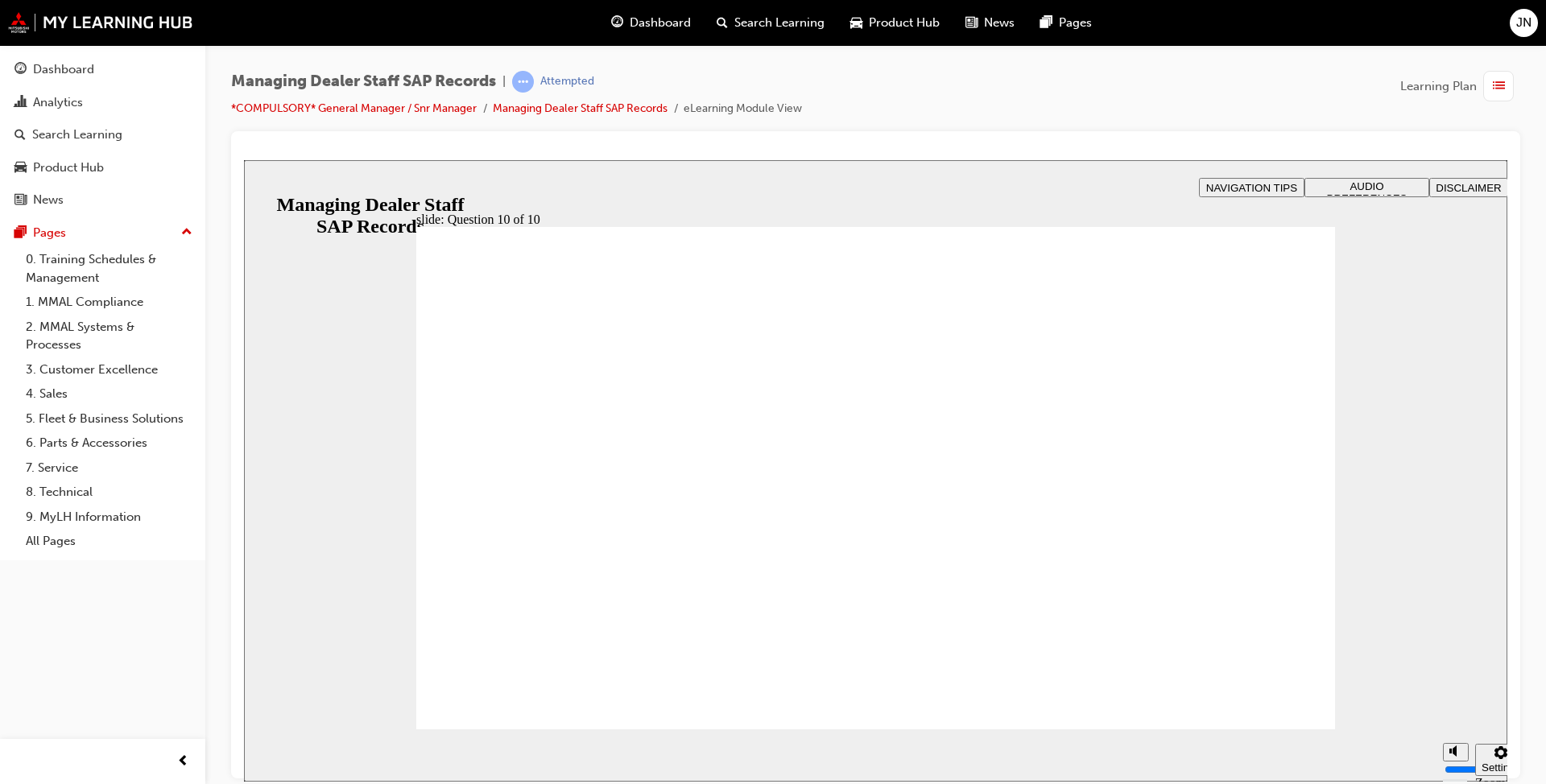 radio on "true" 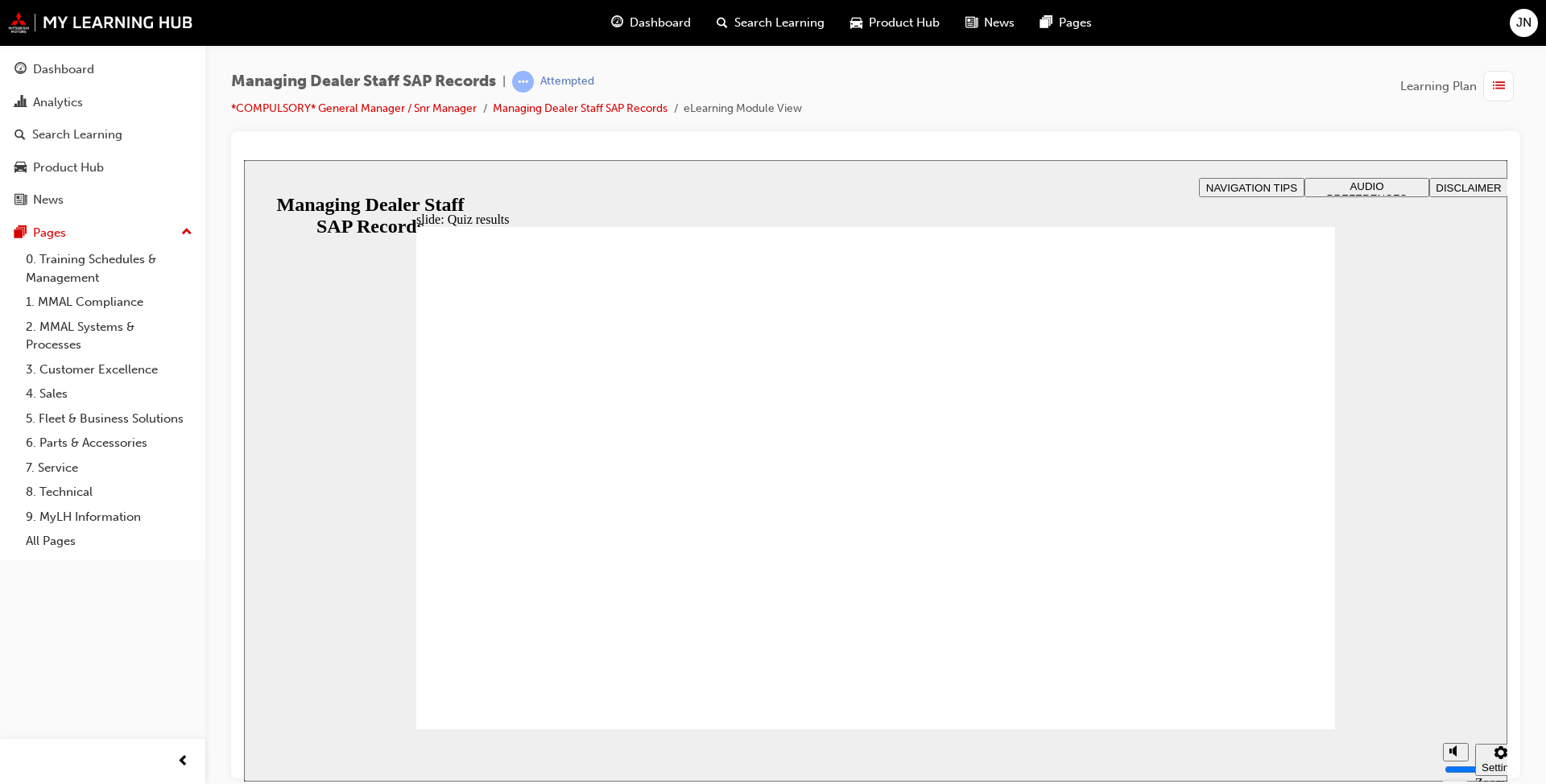 click 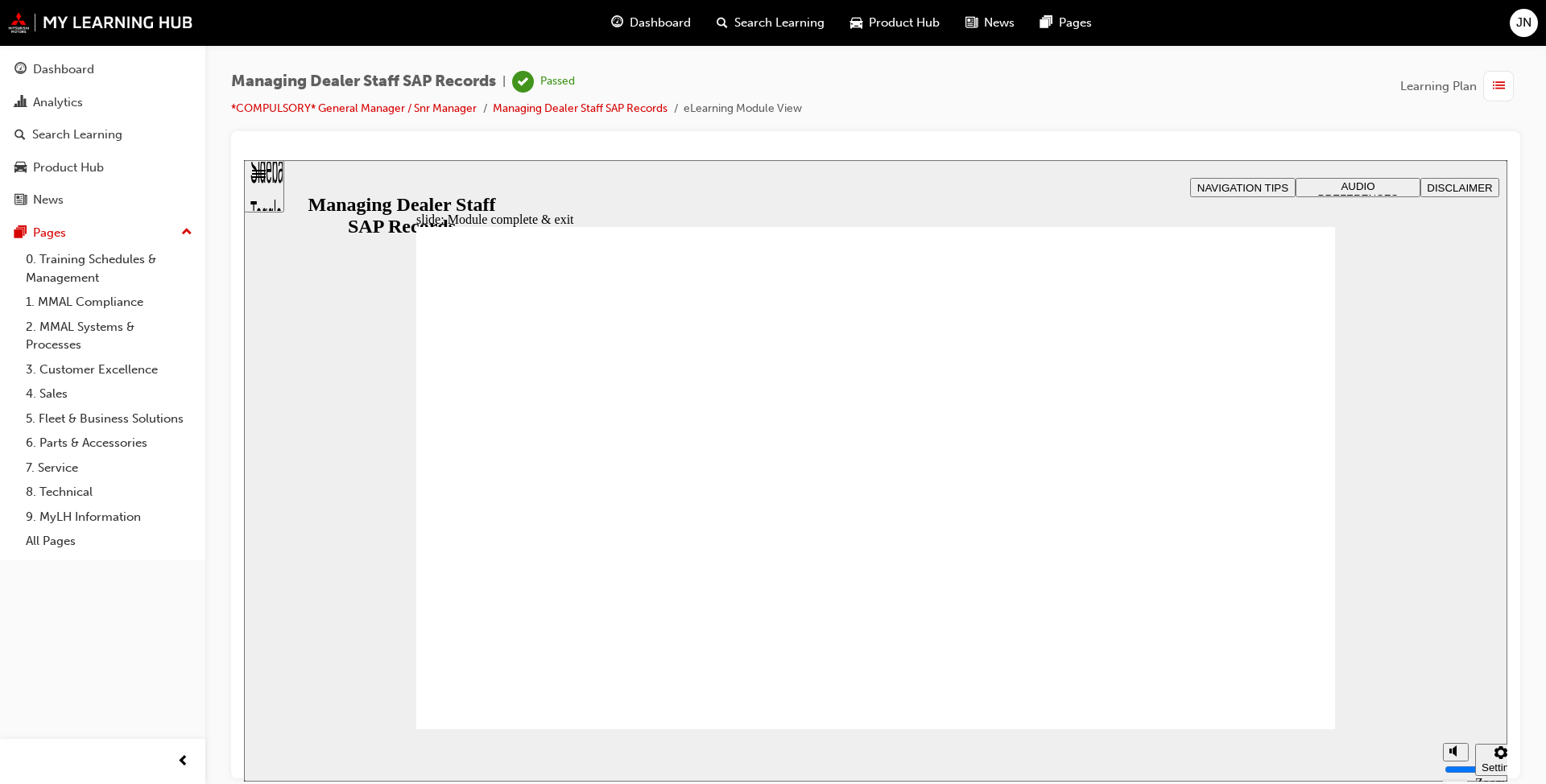 click 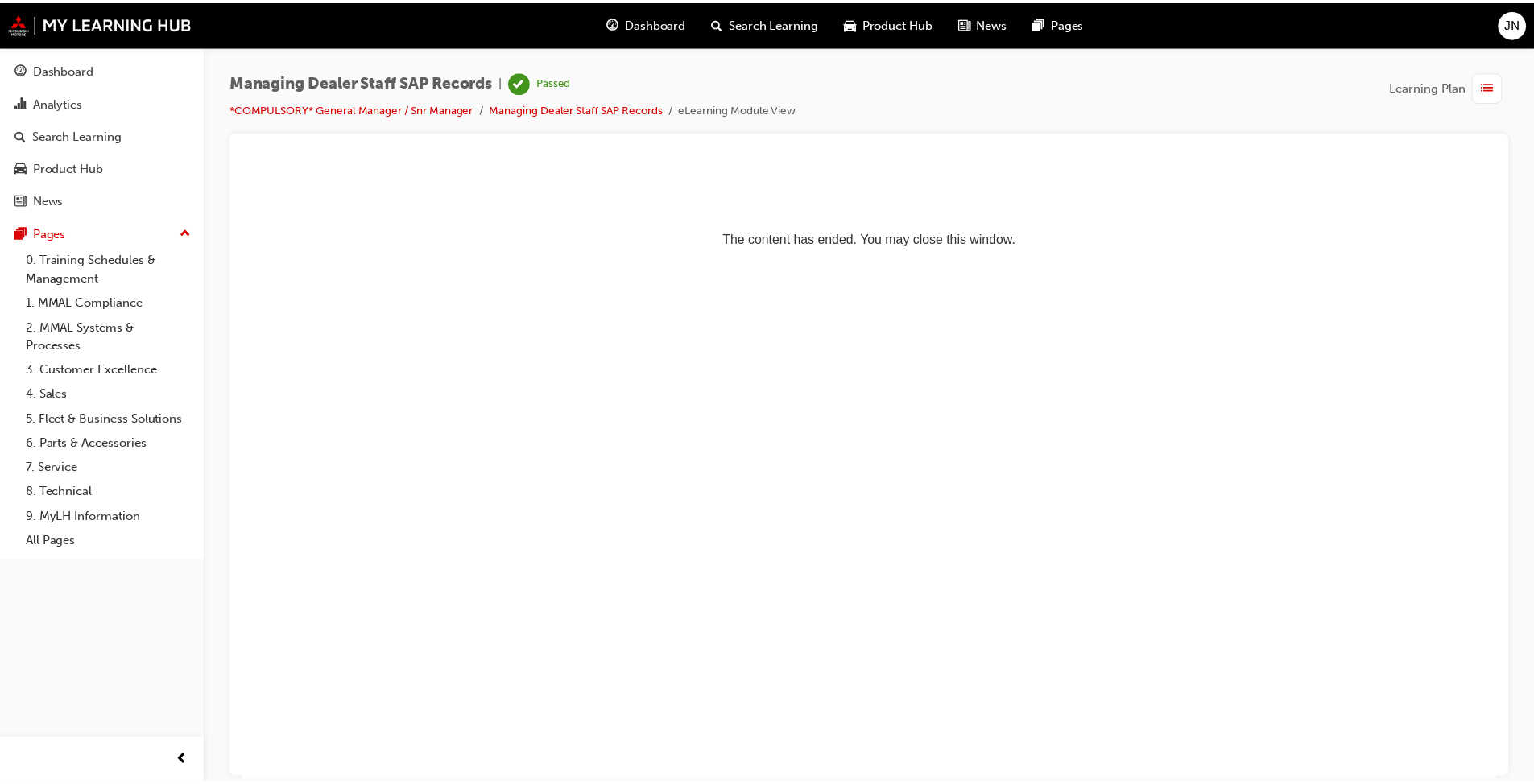 scroll, scrollTop: 0, scrollLeft: 0, axis: both 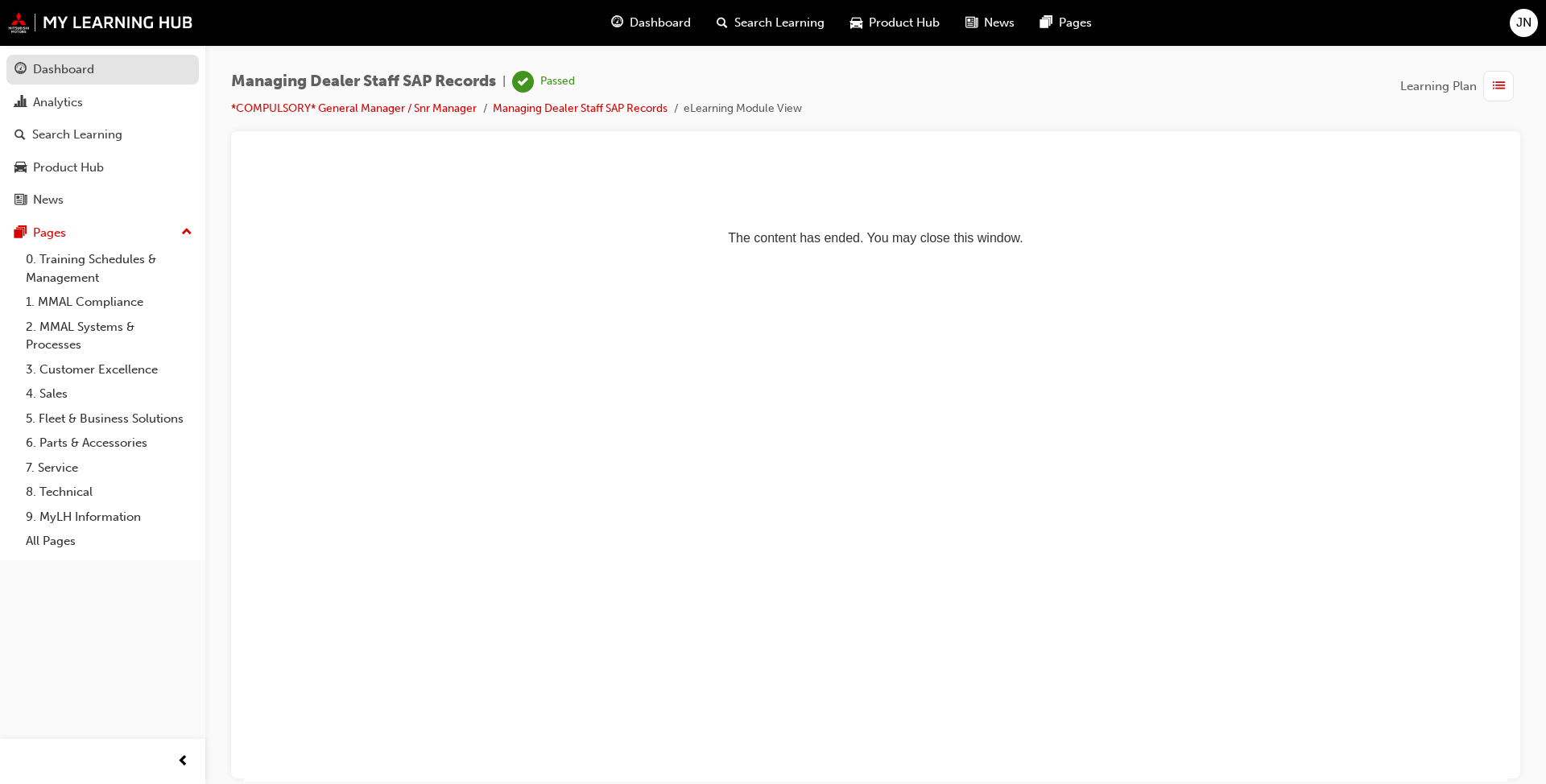 click on "Dashboard" at bounding box center (64, 69) 